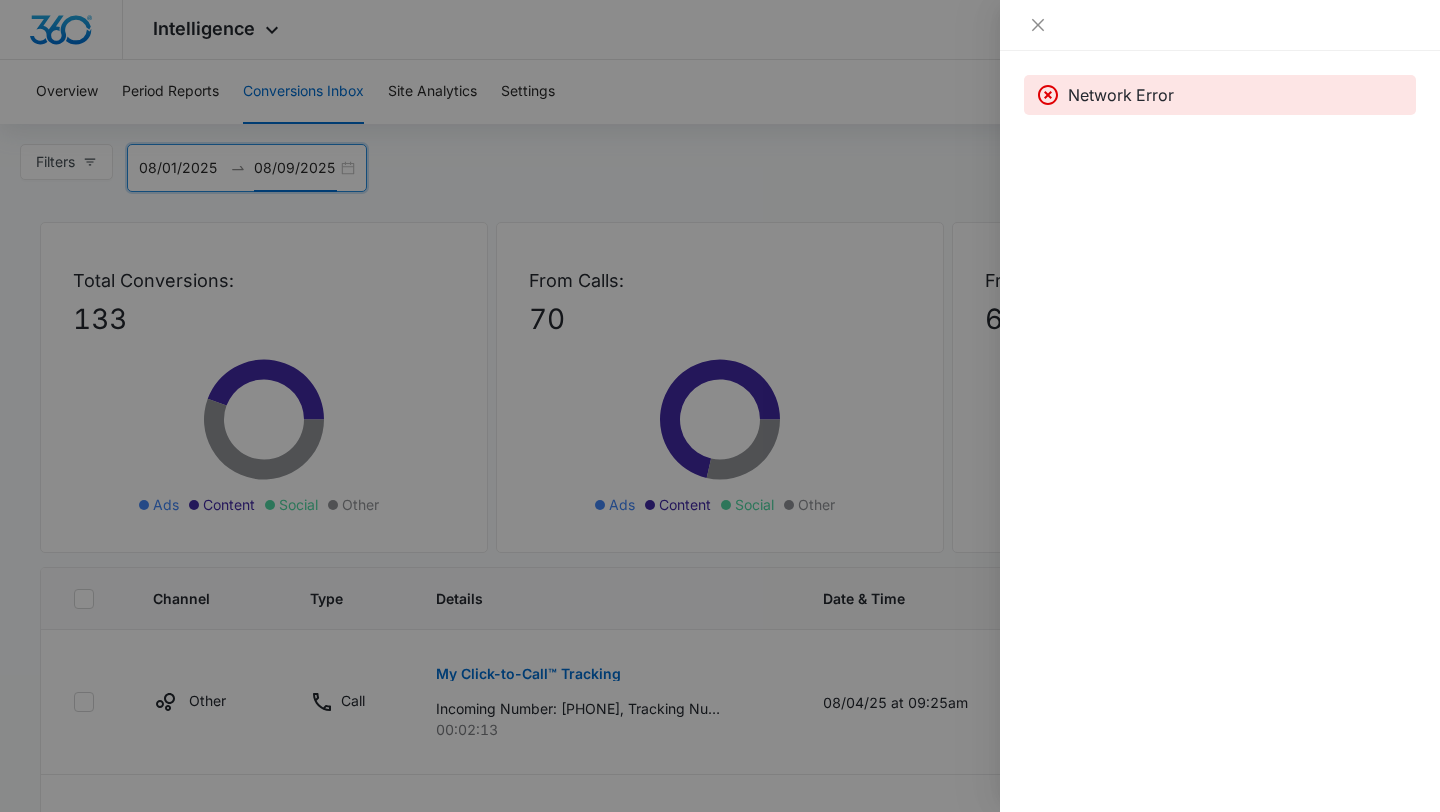 scroll, scrollTop: 1120, scrollLeft: 0, axis: vertical 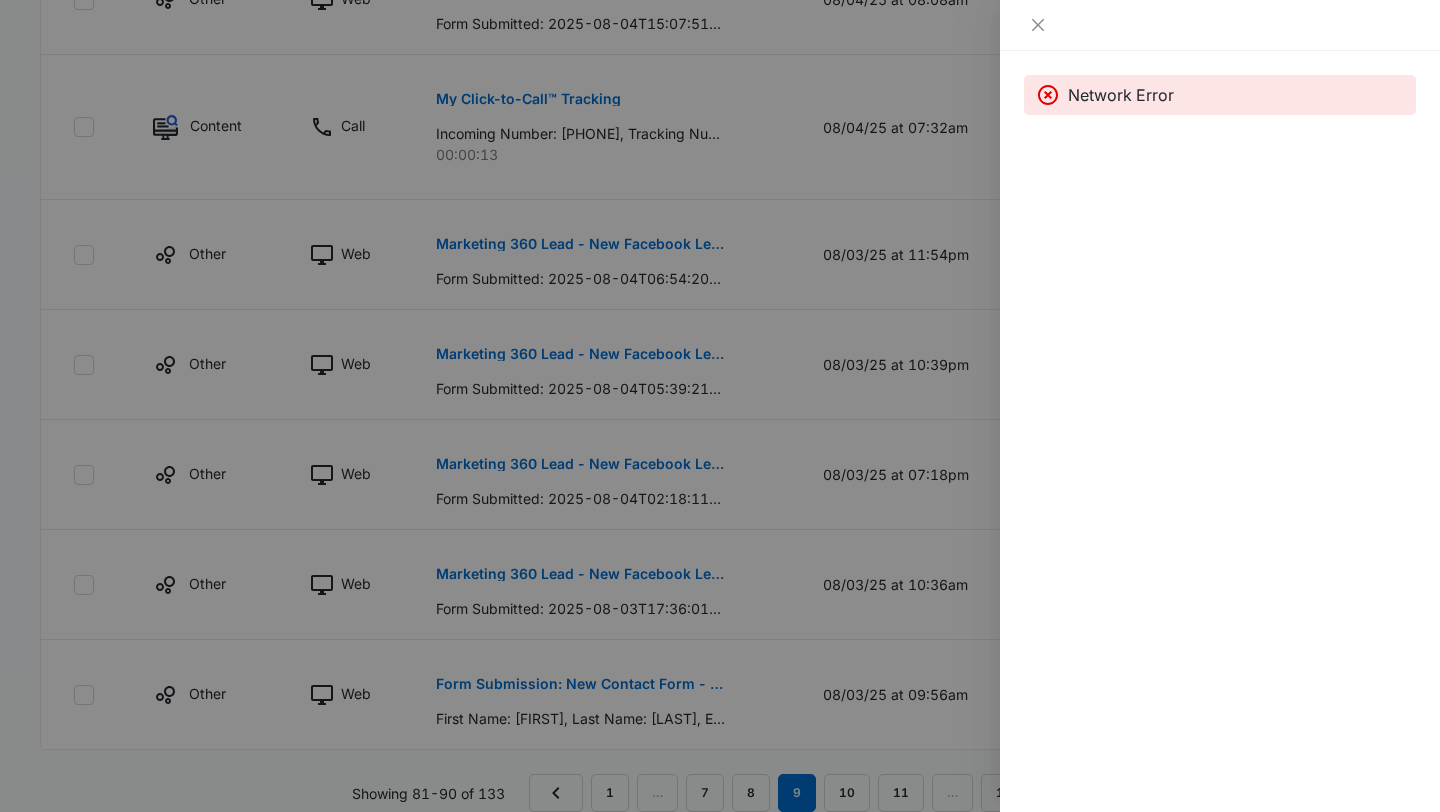 click at bounding box center [720, 406] 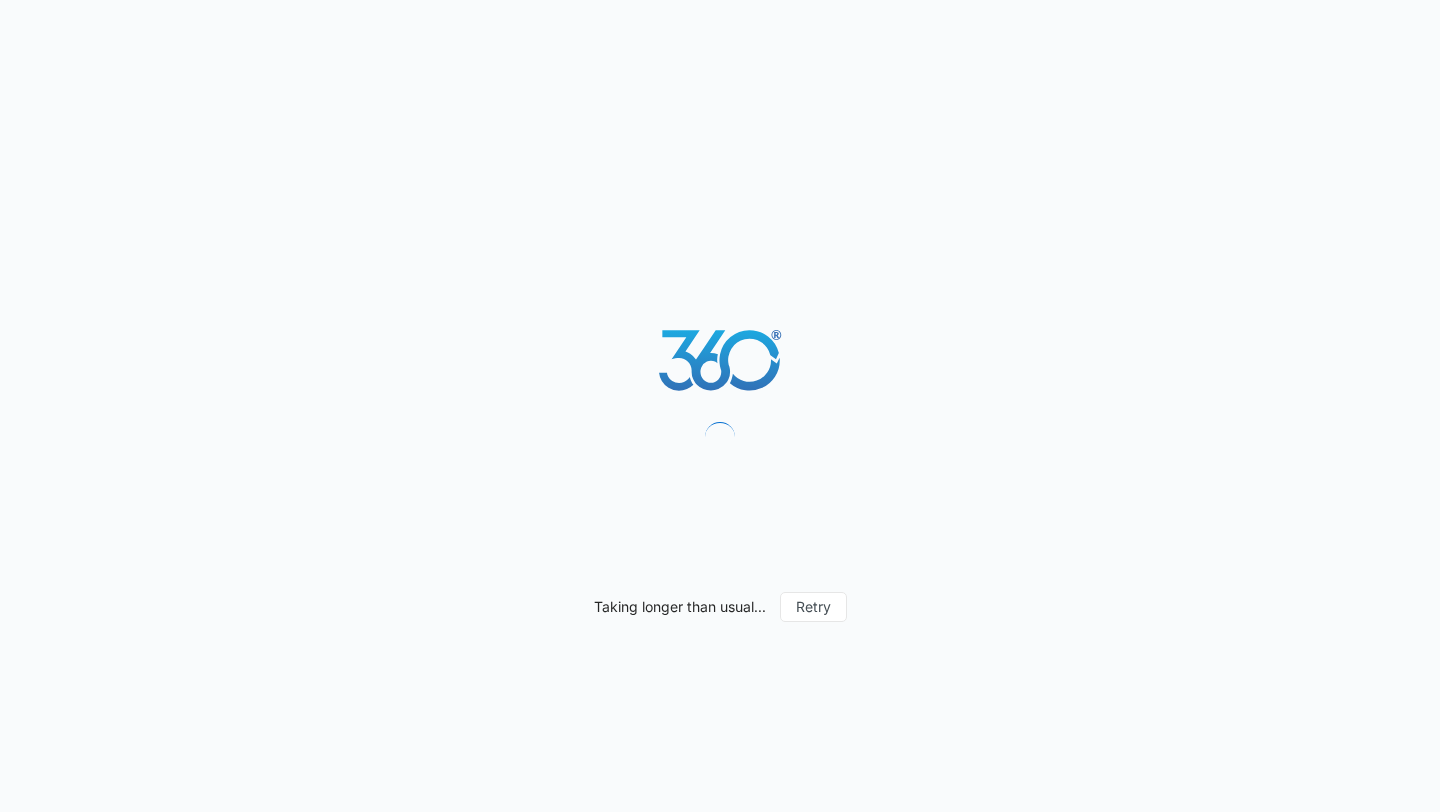 scroll, scrollTop: 0, scrollLeft: 0, axis: both 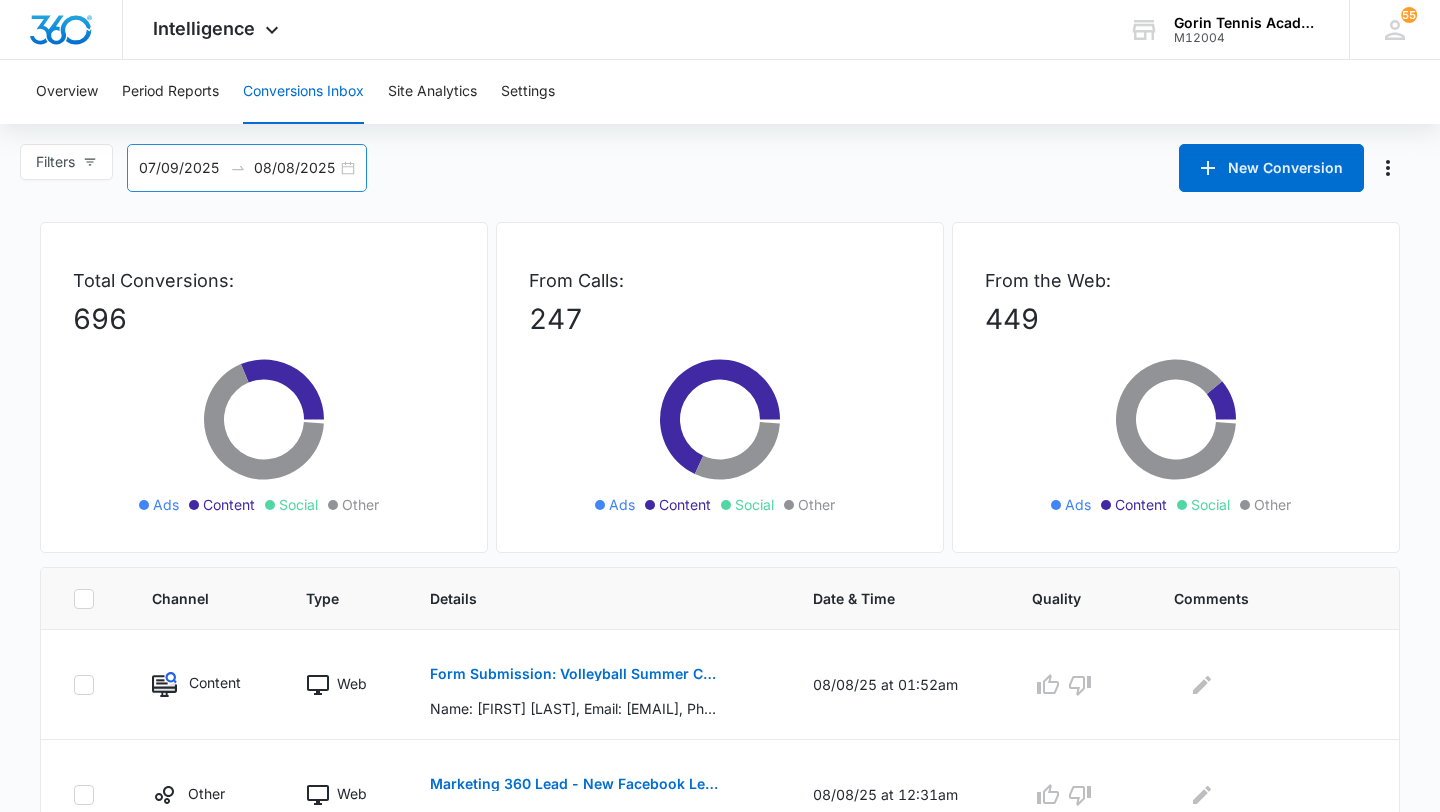 click on "08/08/2025" at bounding box center (295, 168) 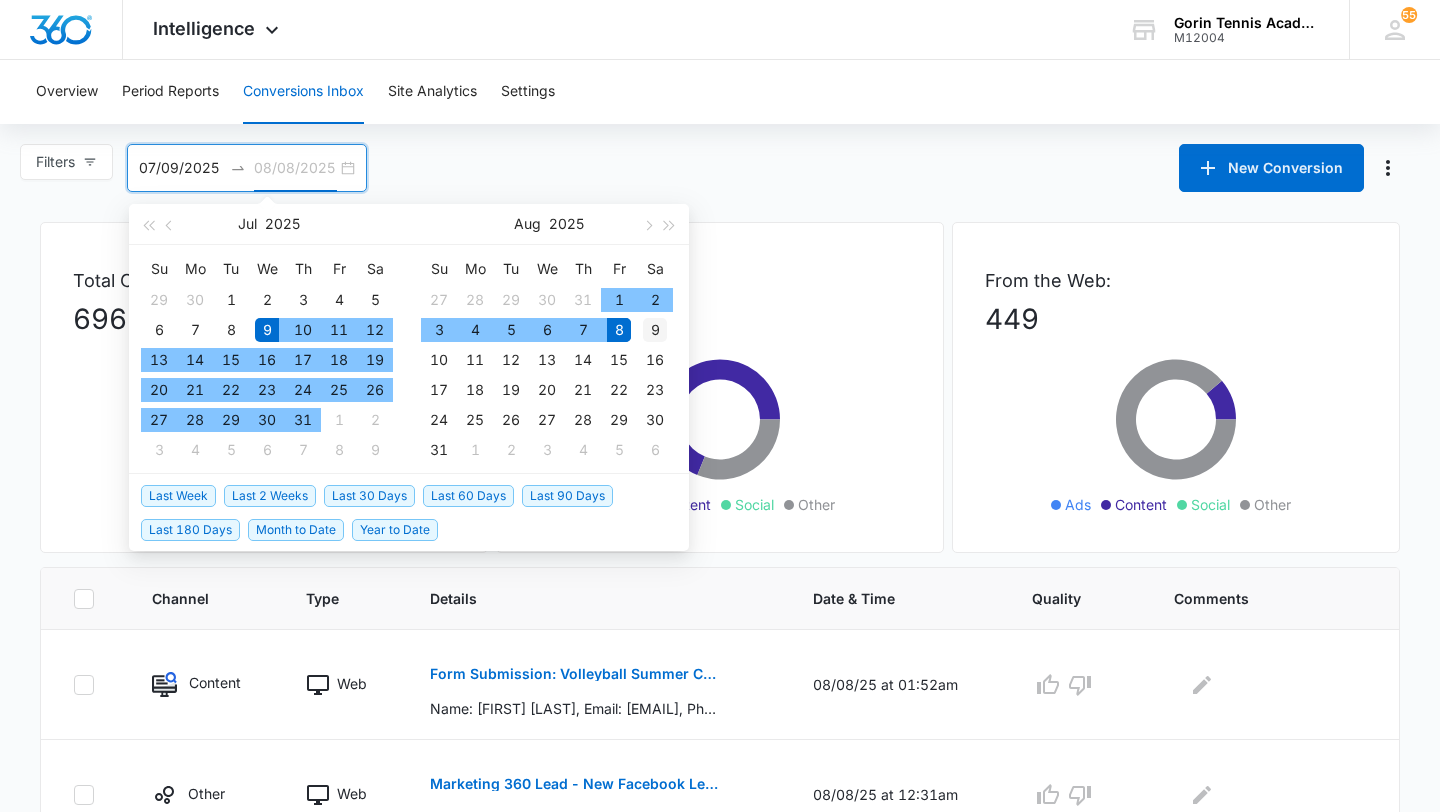 type on "08/09/2025" 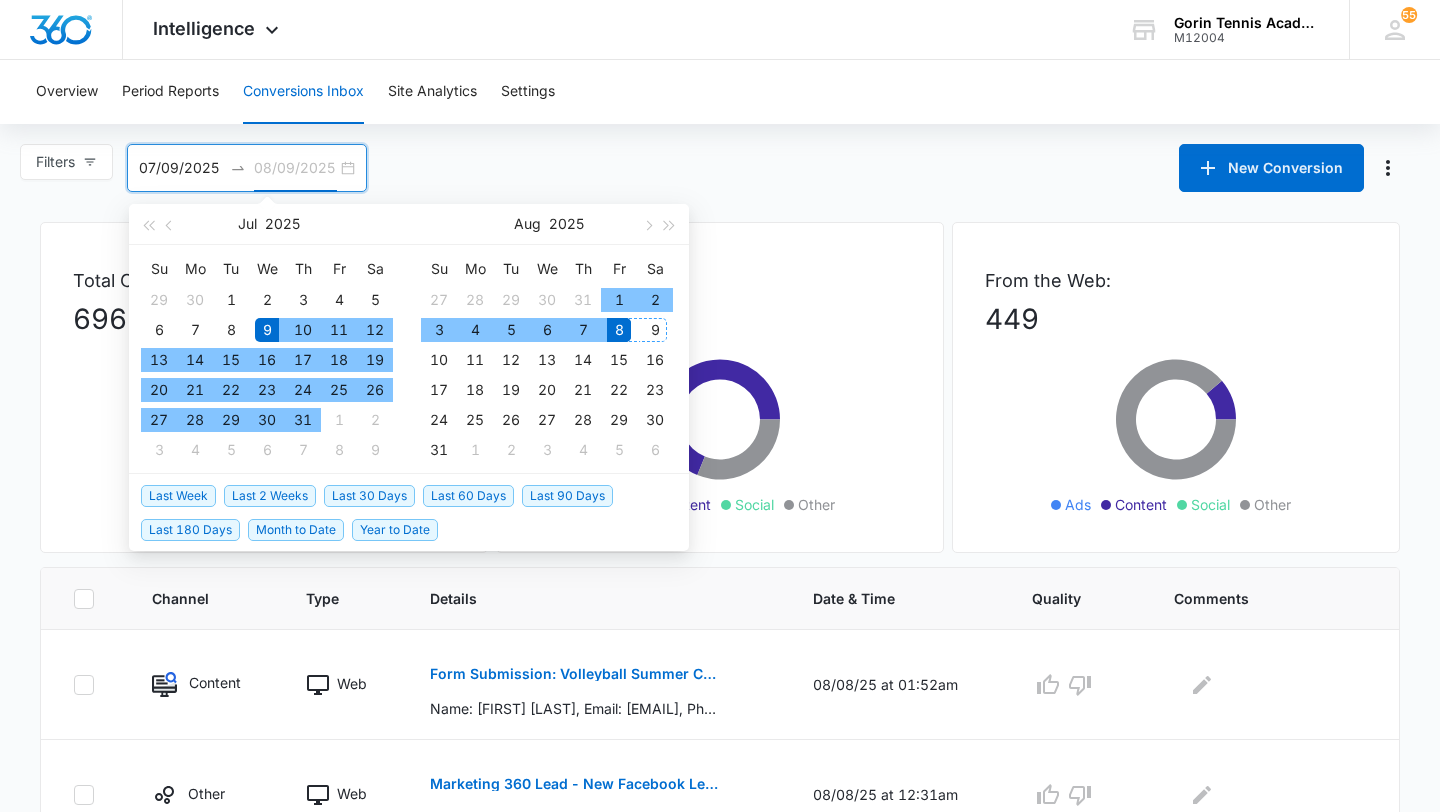 click on "9" at bounding box center (655, 330) 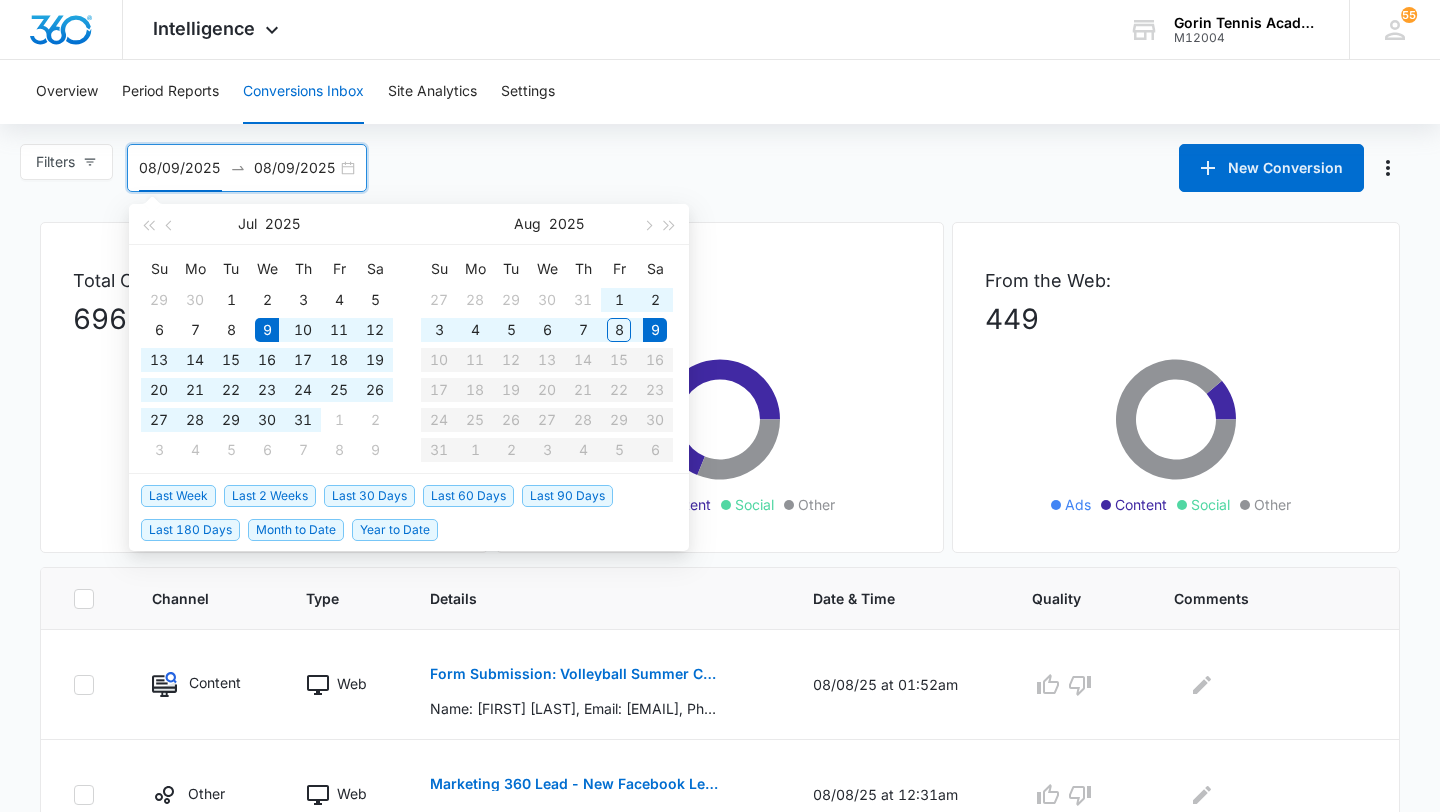 type on "07/09/2025" 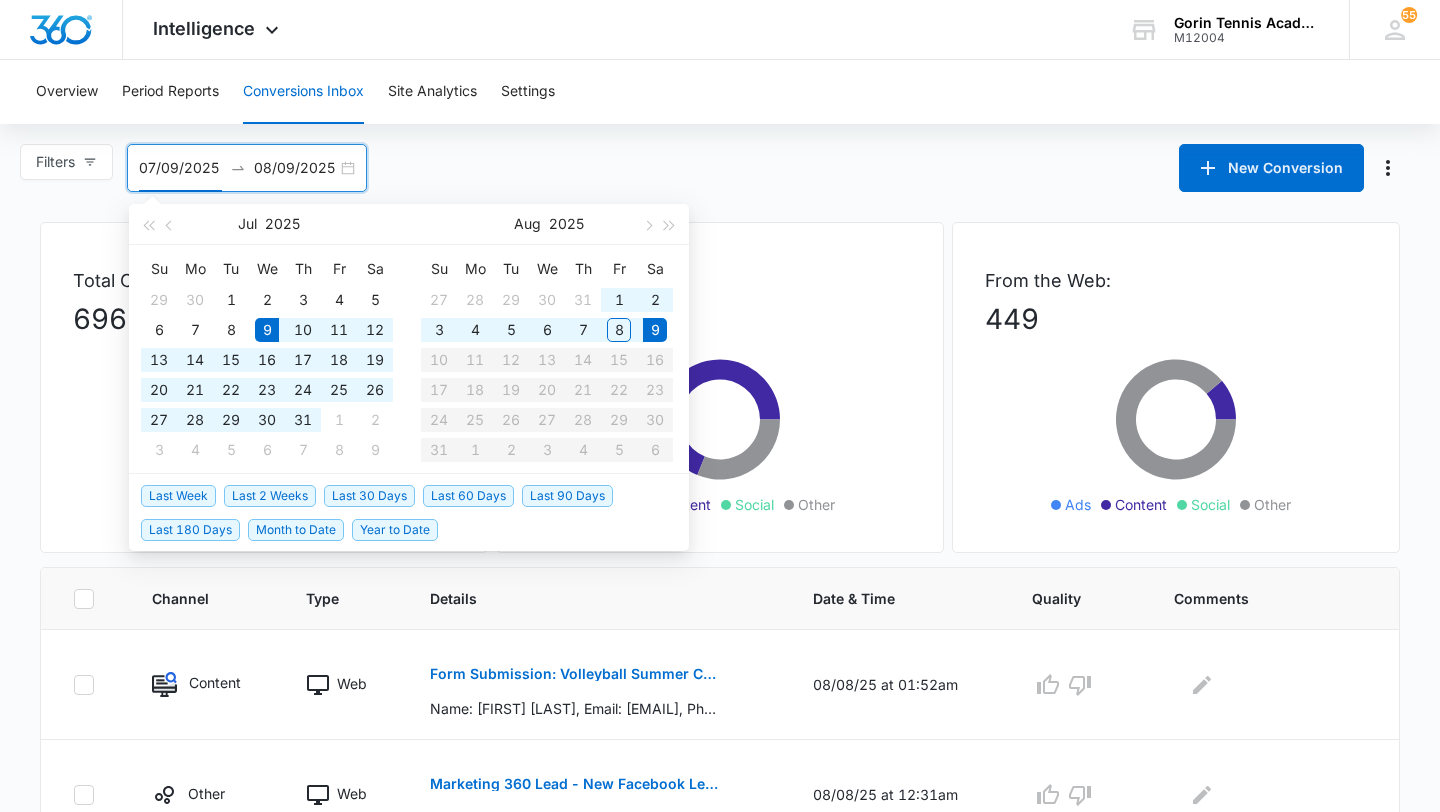 click on "08/09/2025" at bounding box center [295, 168] 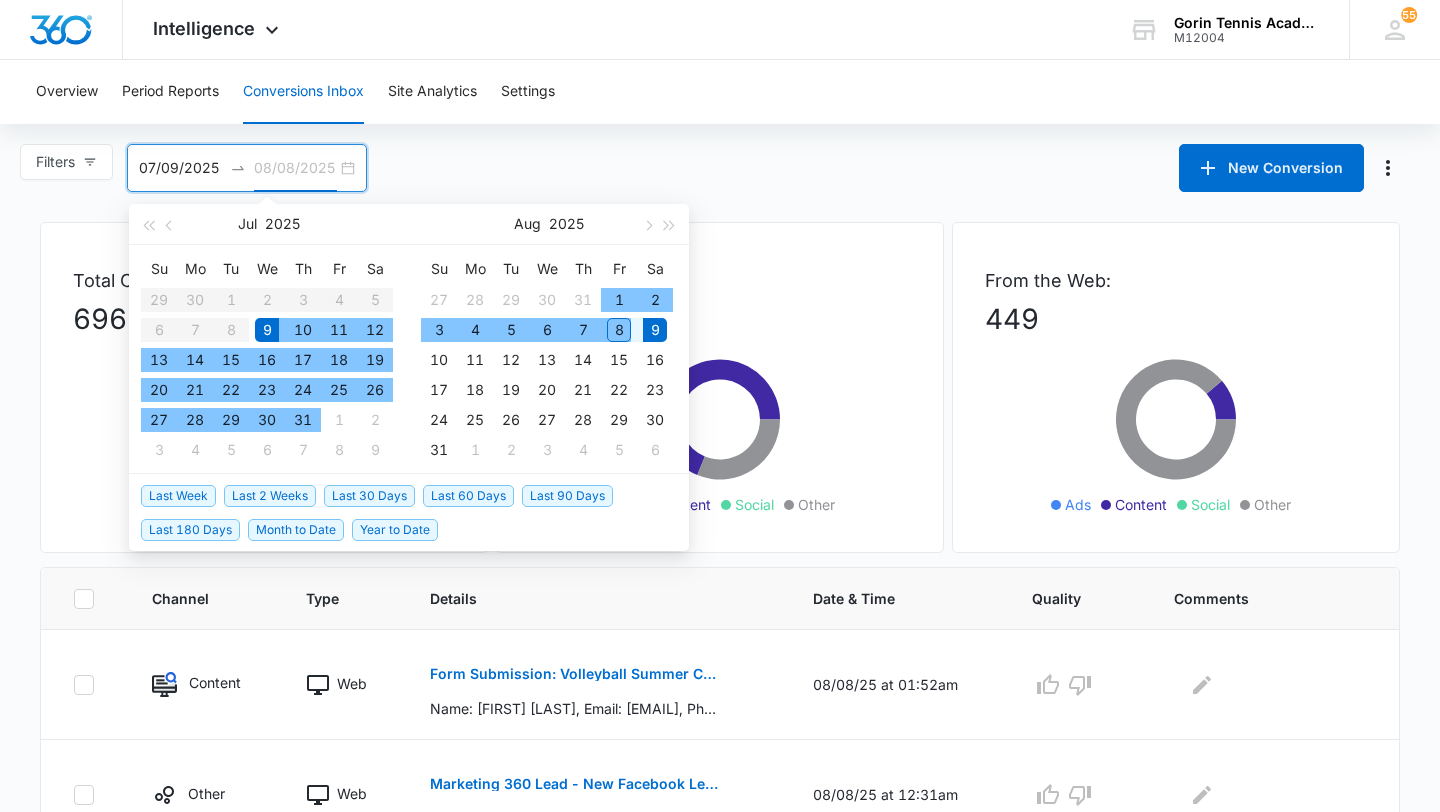 type on "08/09/2025" 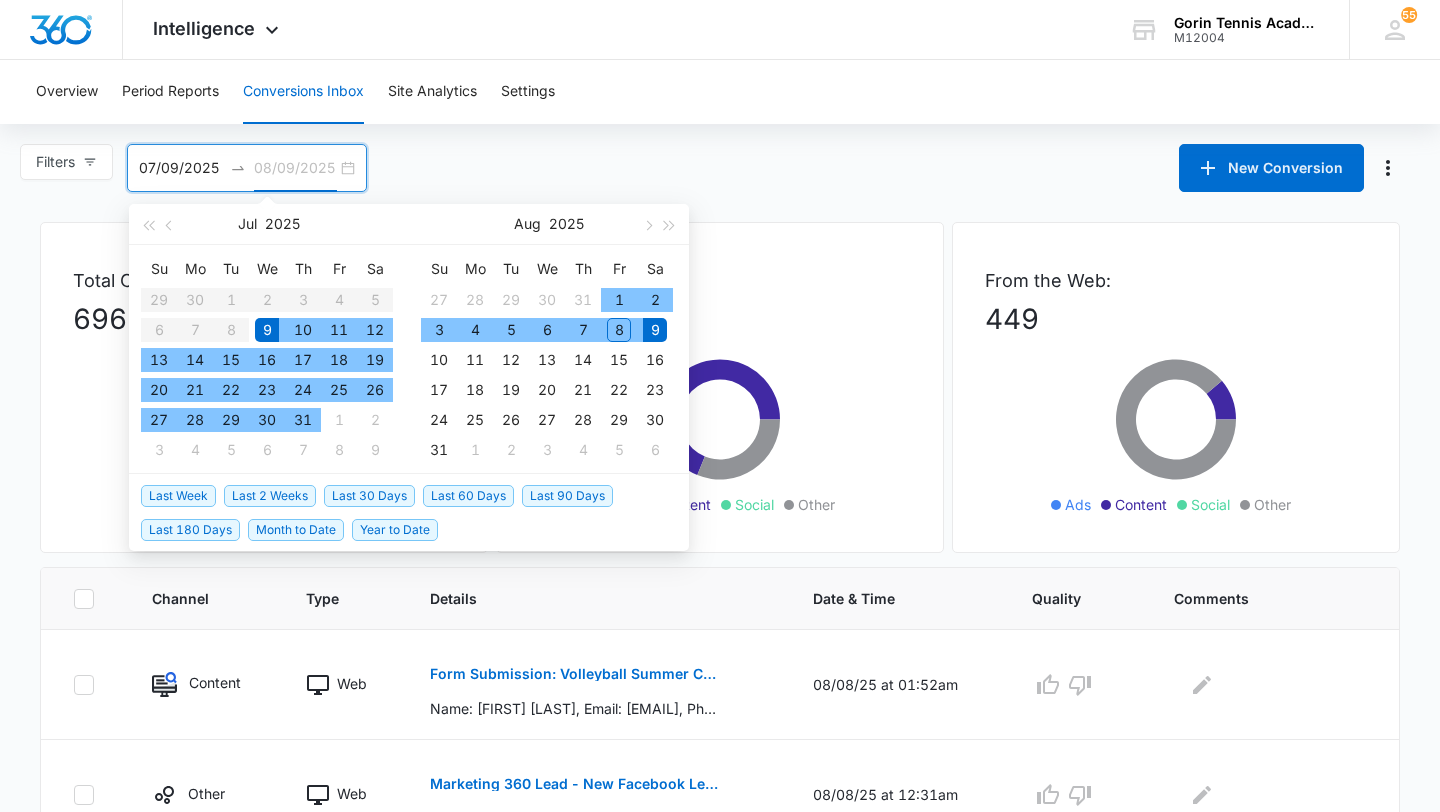click on "9" at bounding box center [655, 330] 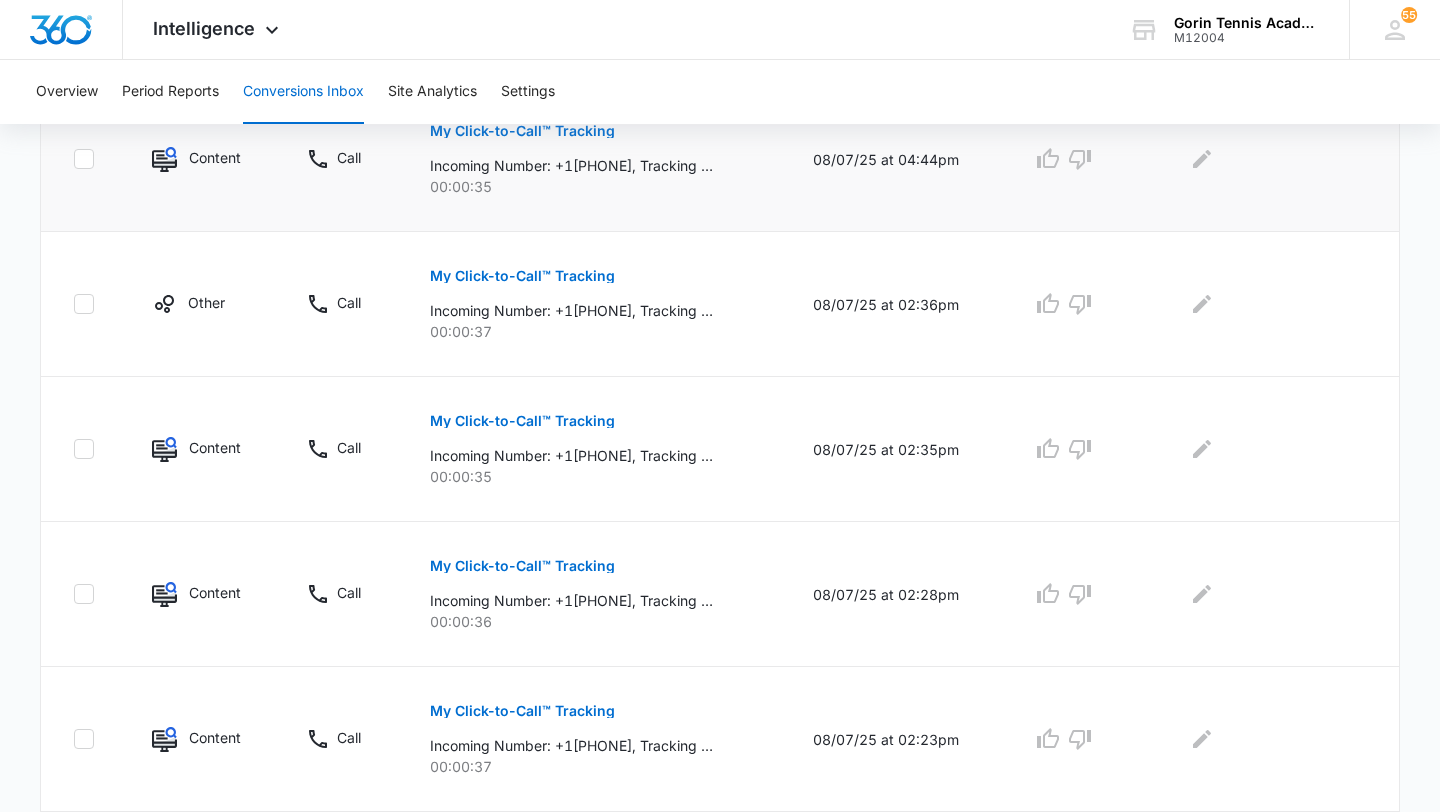 scroll, scrollTop: 1155, scrollLeft: 0, axis: vertical 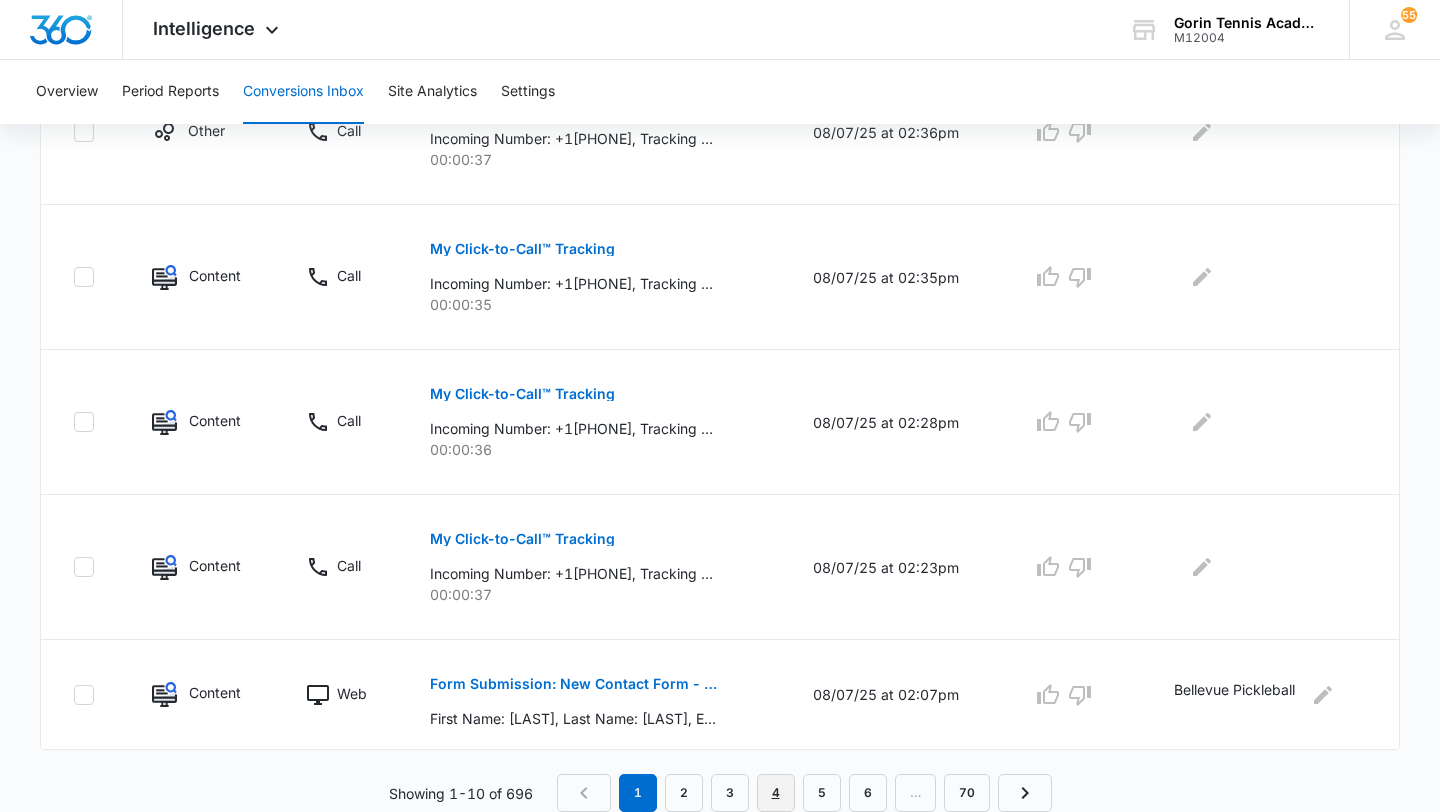 click on "4" at bounding box center [776, 793] 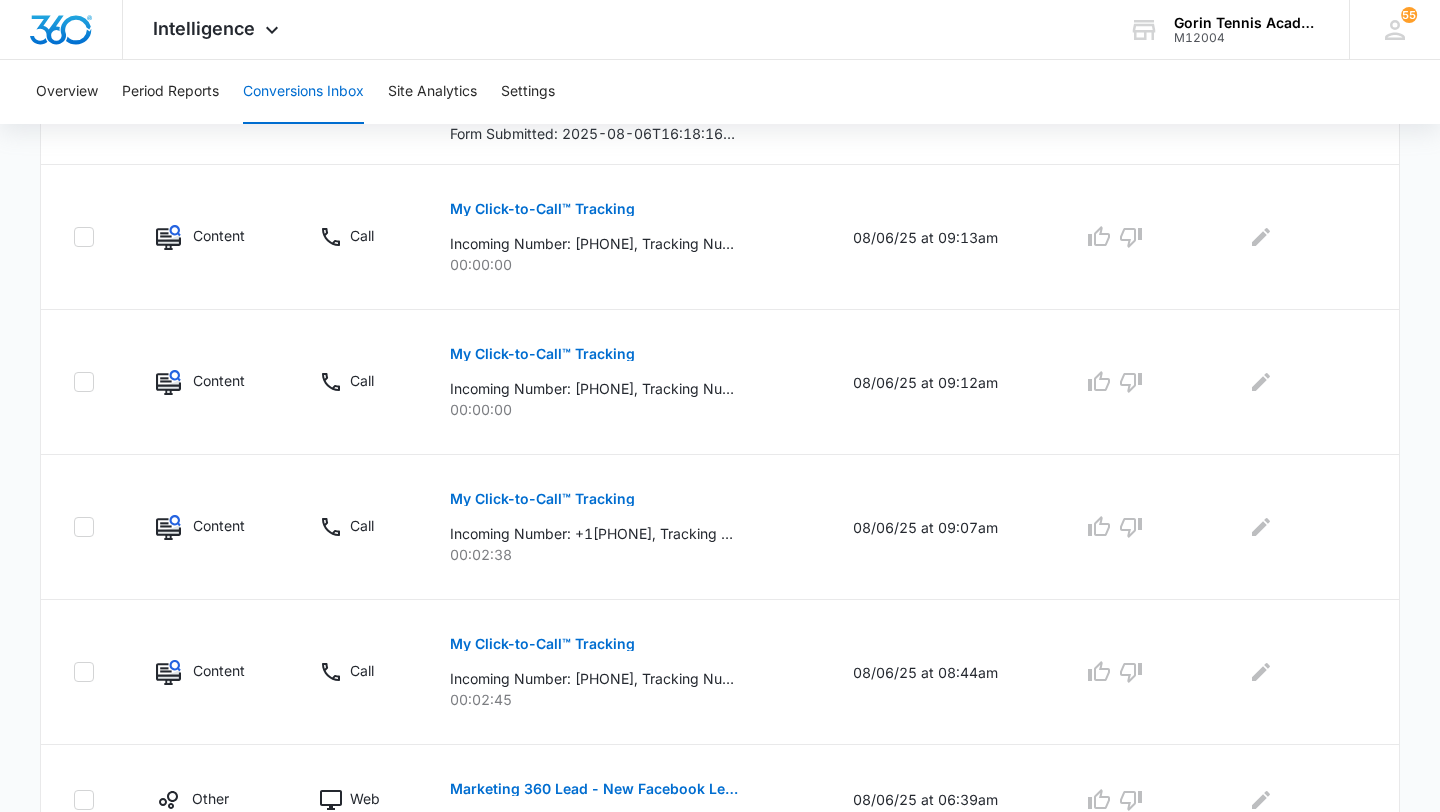 scroll, scrollTop: 1190, scrollLeft: 0, axis: vertical 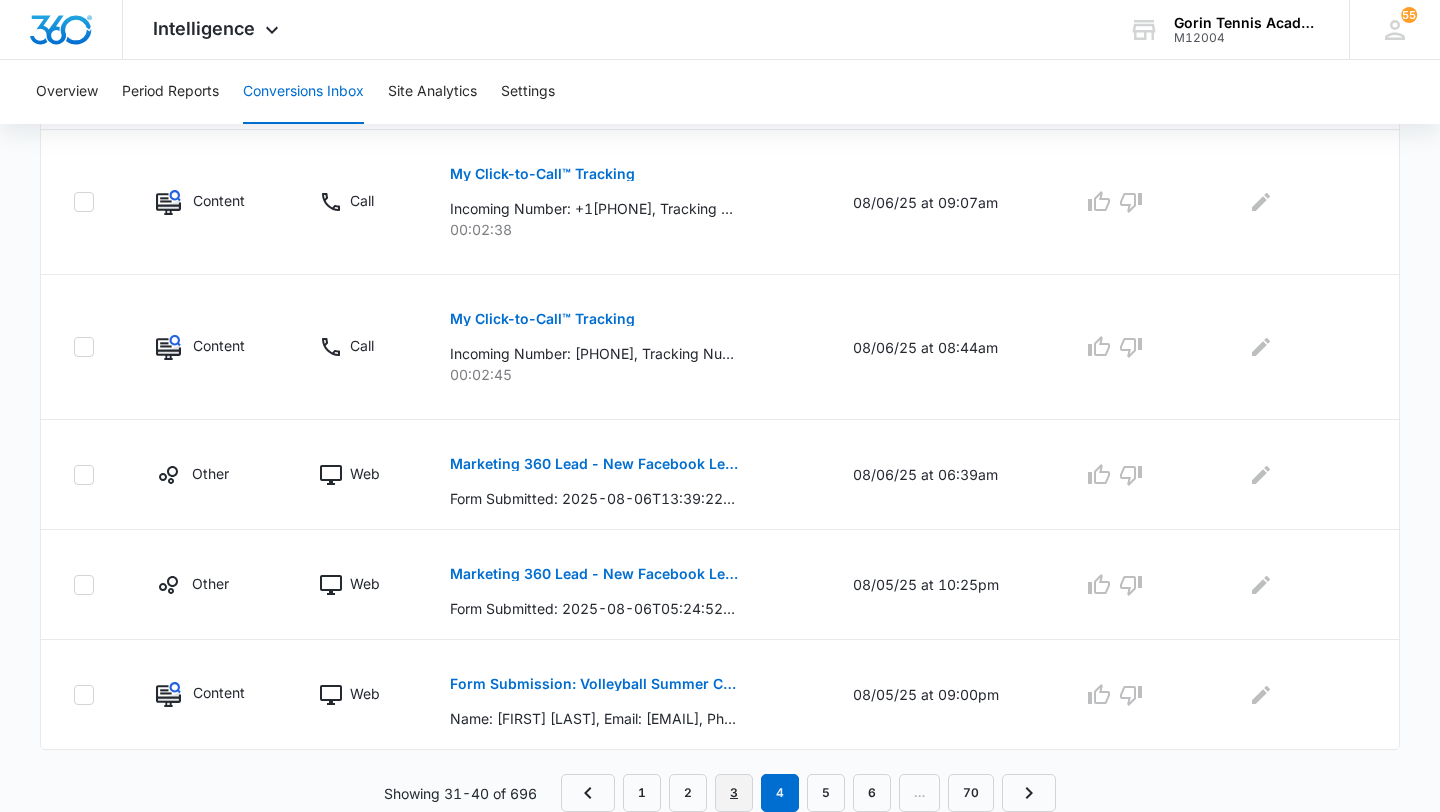 click on "3" at bounding box center [734, 793] 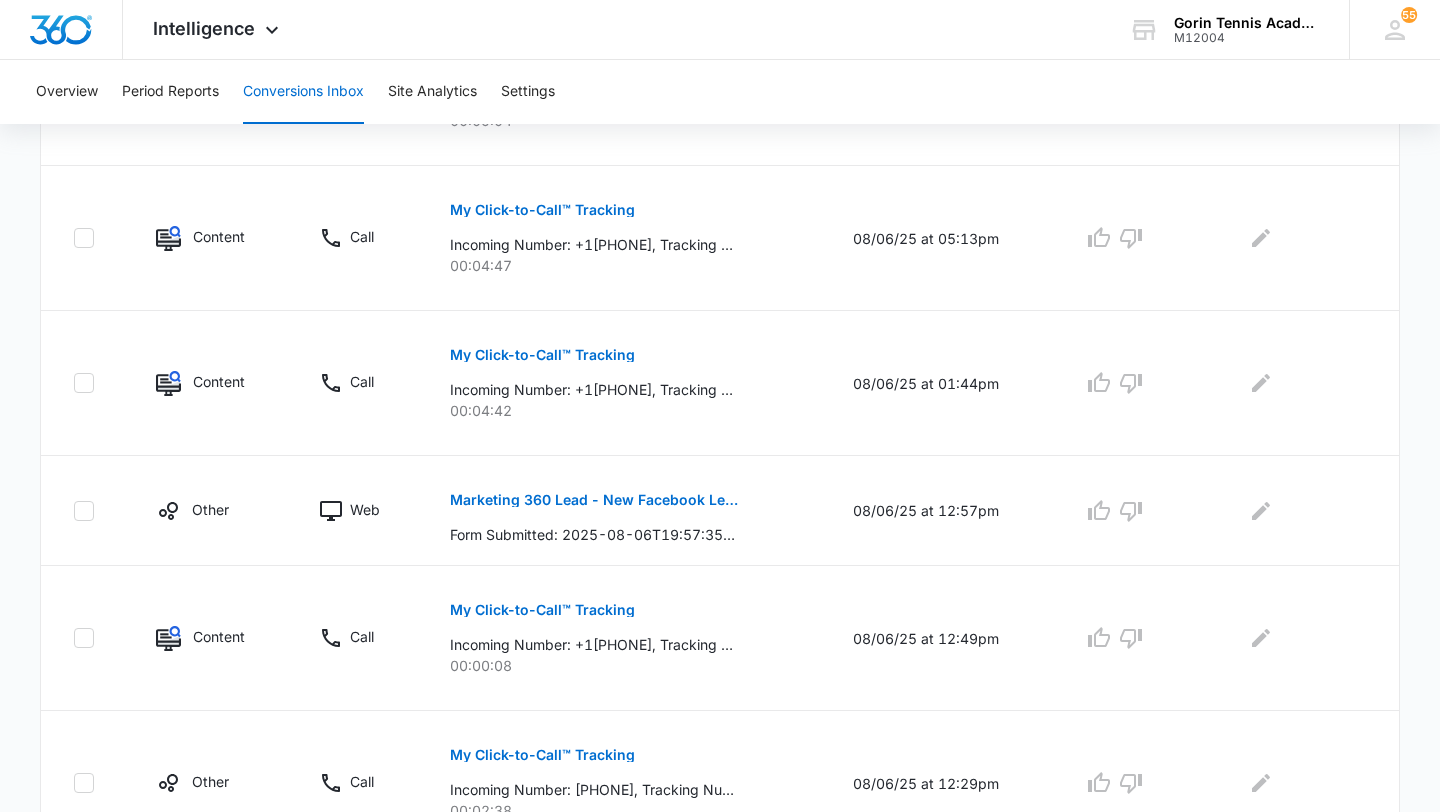 scroll, scrollTop: 1225, scrollLeft: 0, axis: vertical 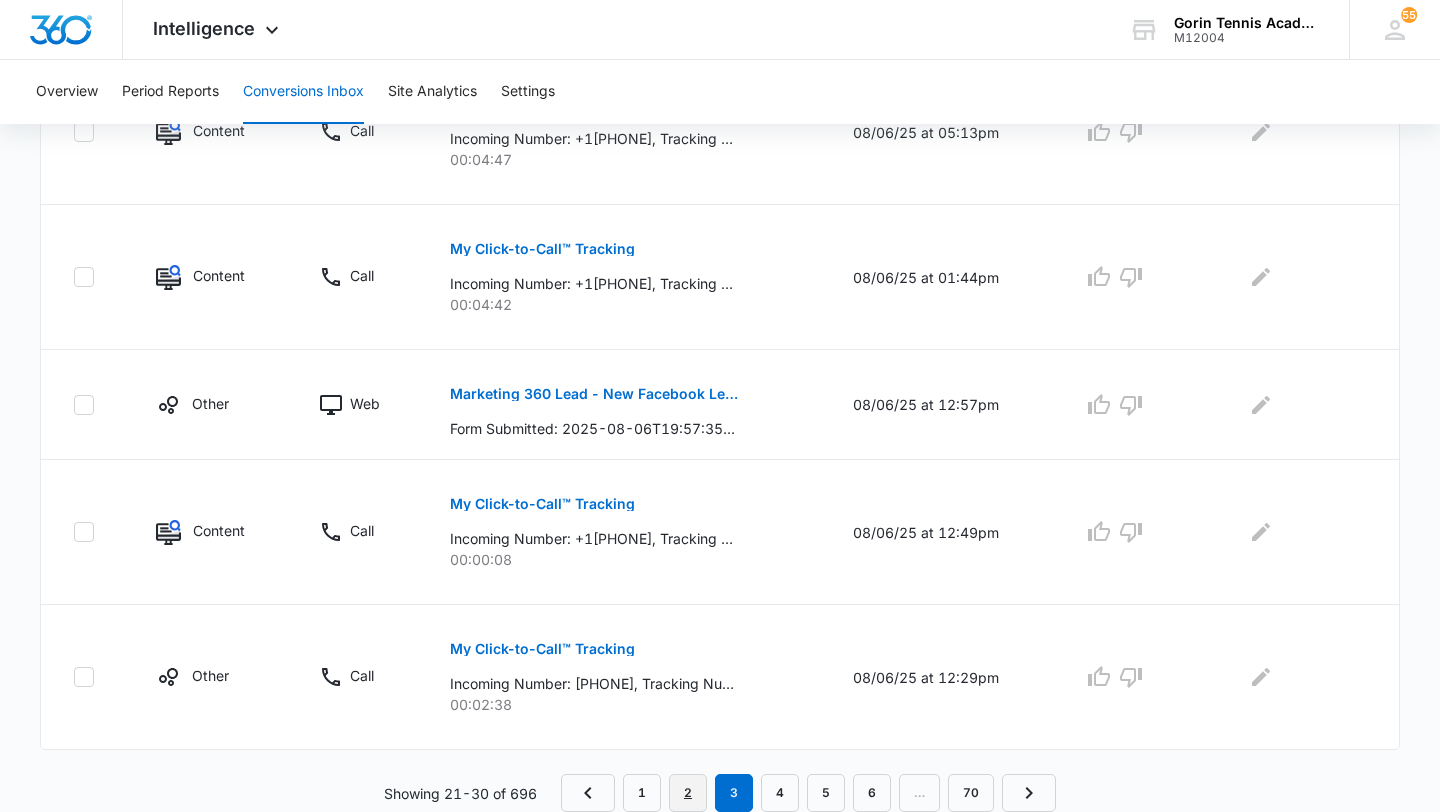 click on "2" at bounding box center [688, 793] 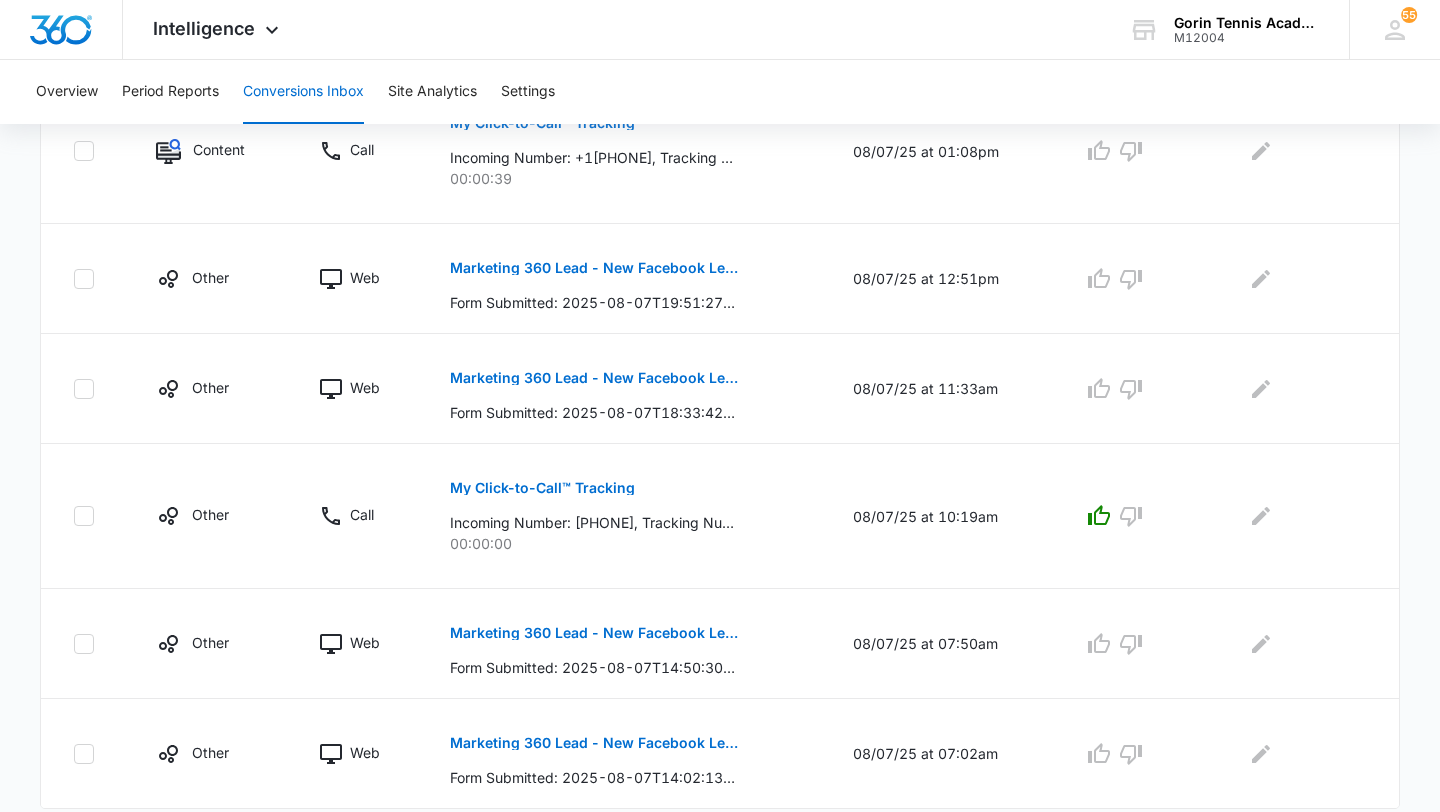 scroll, scrollTop: 1190, scrollLeft: 0, axis: vertical 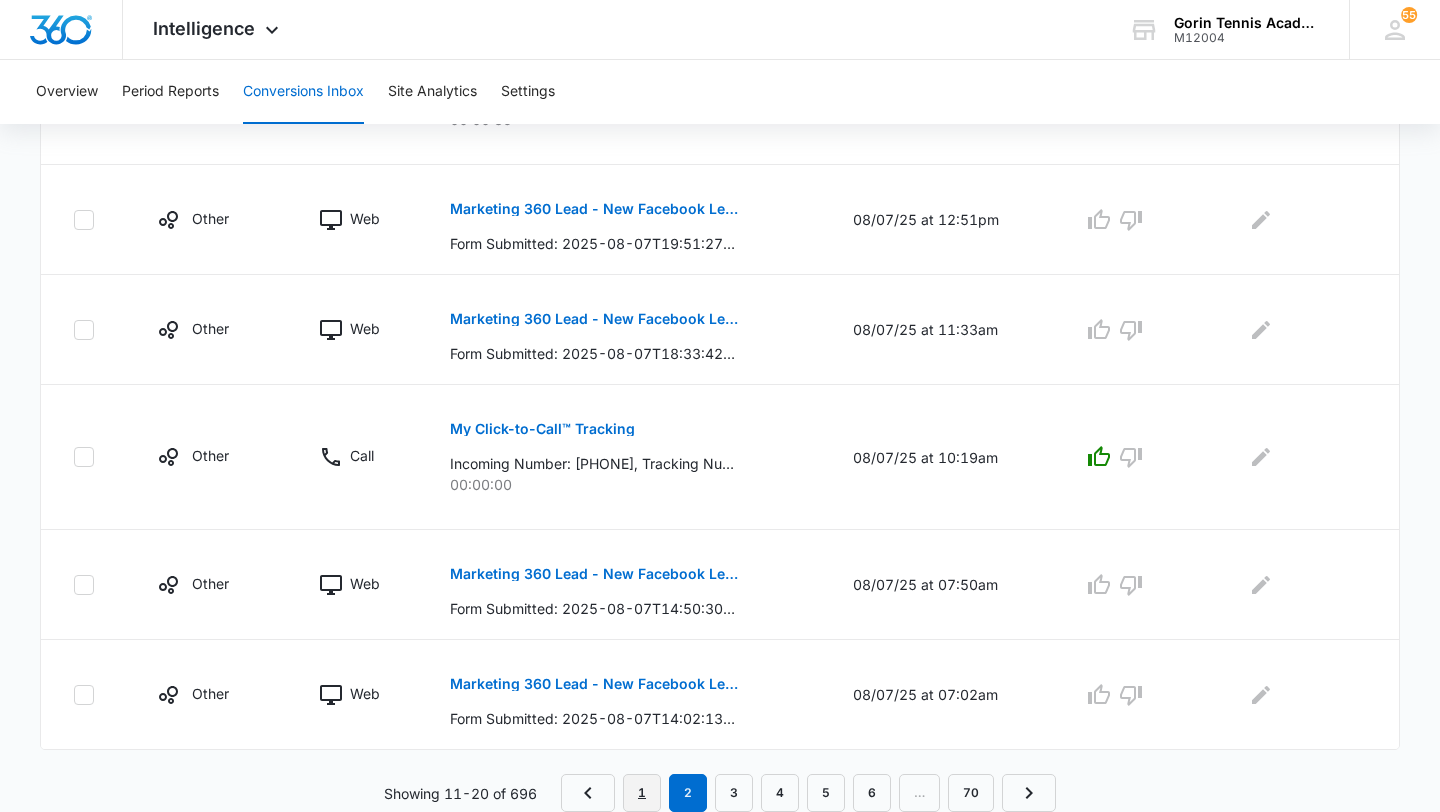 click on "1" at bounding box center [642, 793] 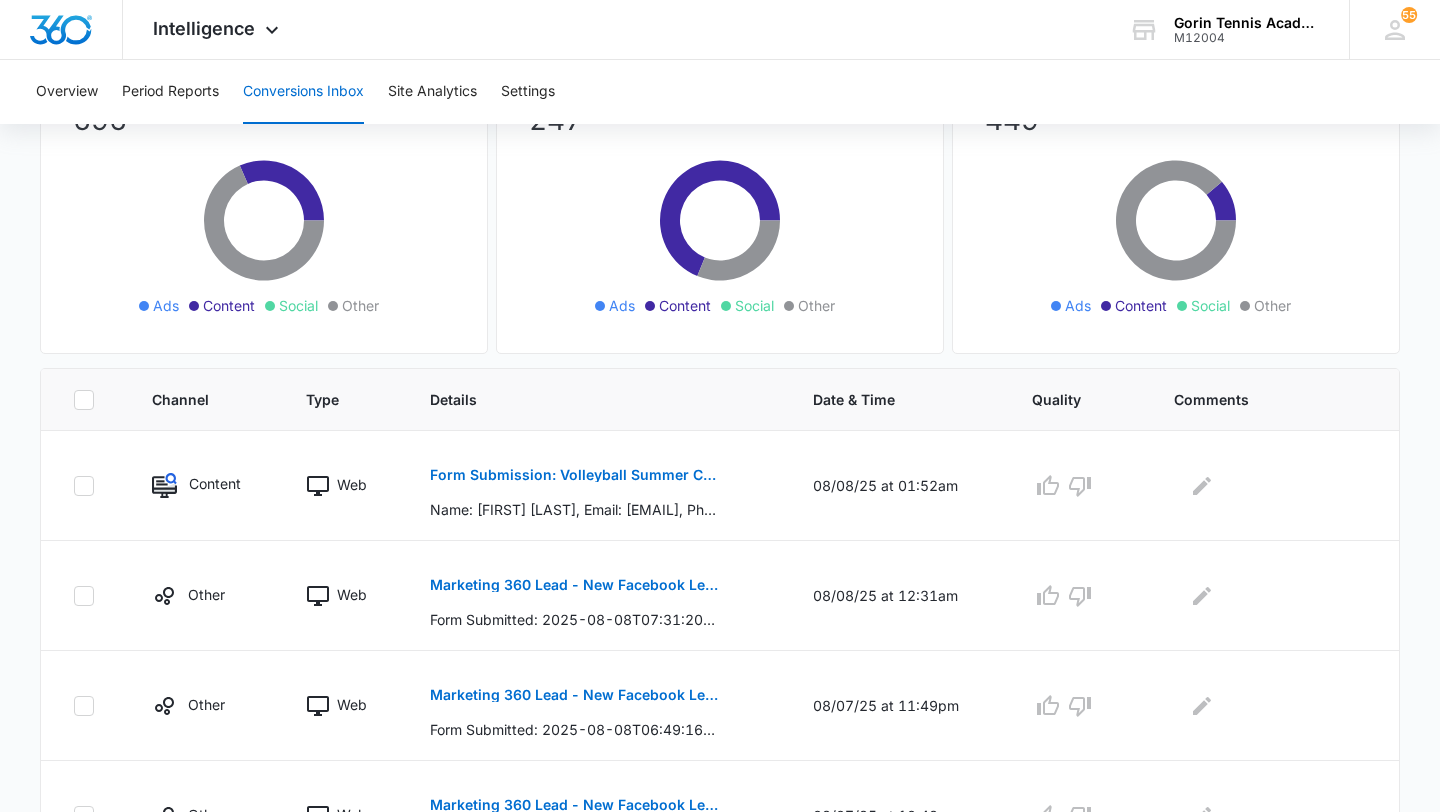 scroll, scrollTop: 0, scrollLeft: 0, axis: both 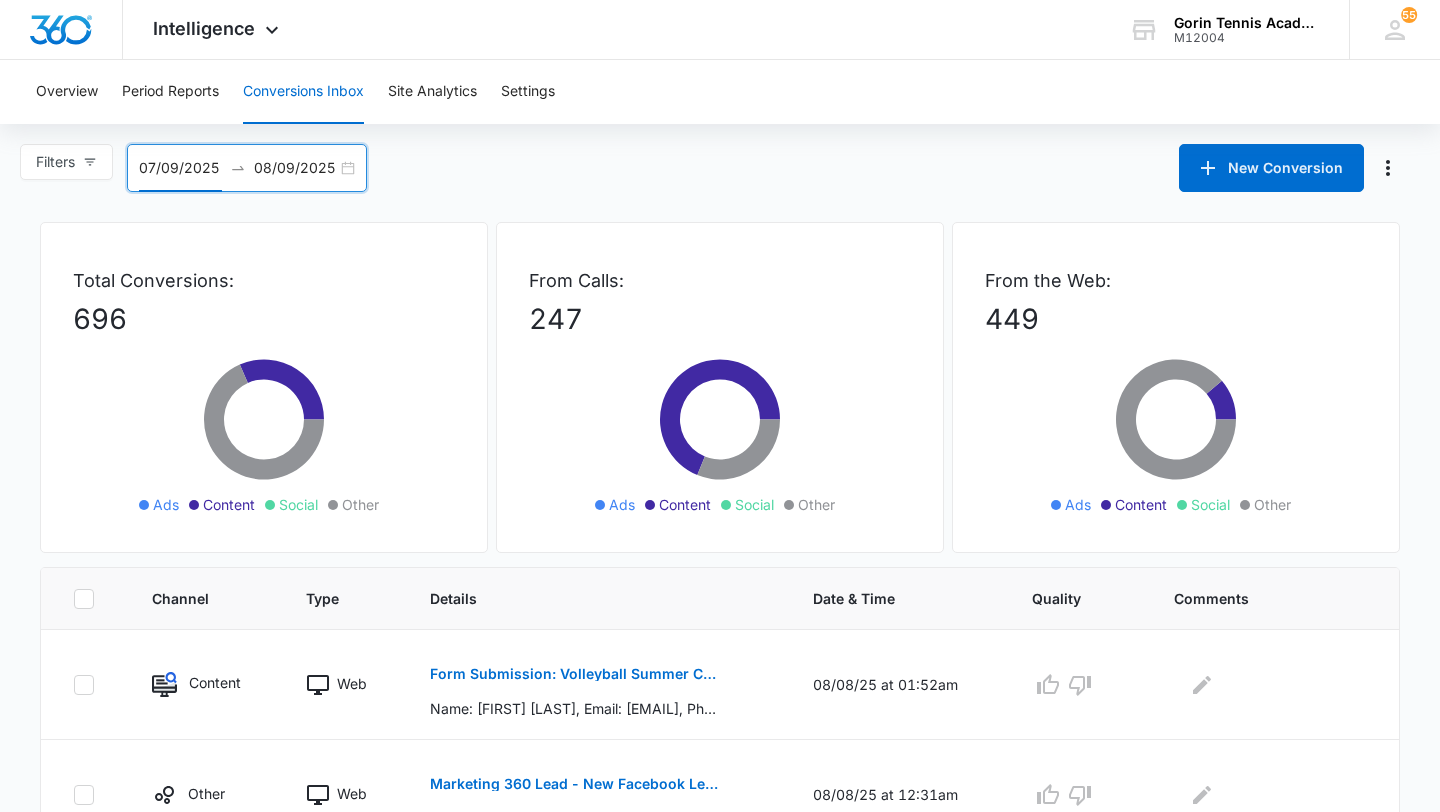 click on "07/09/2025" at bounding box center (180, 168) 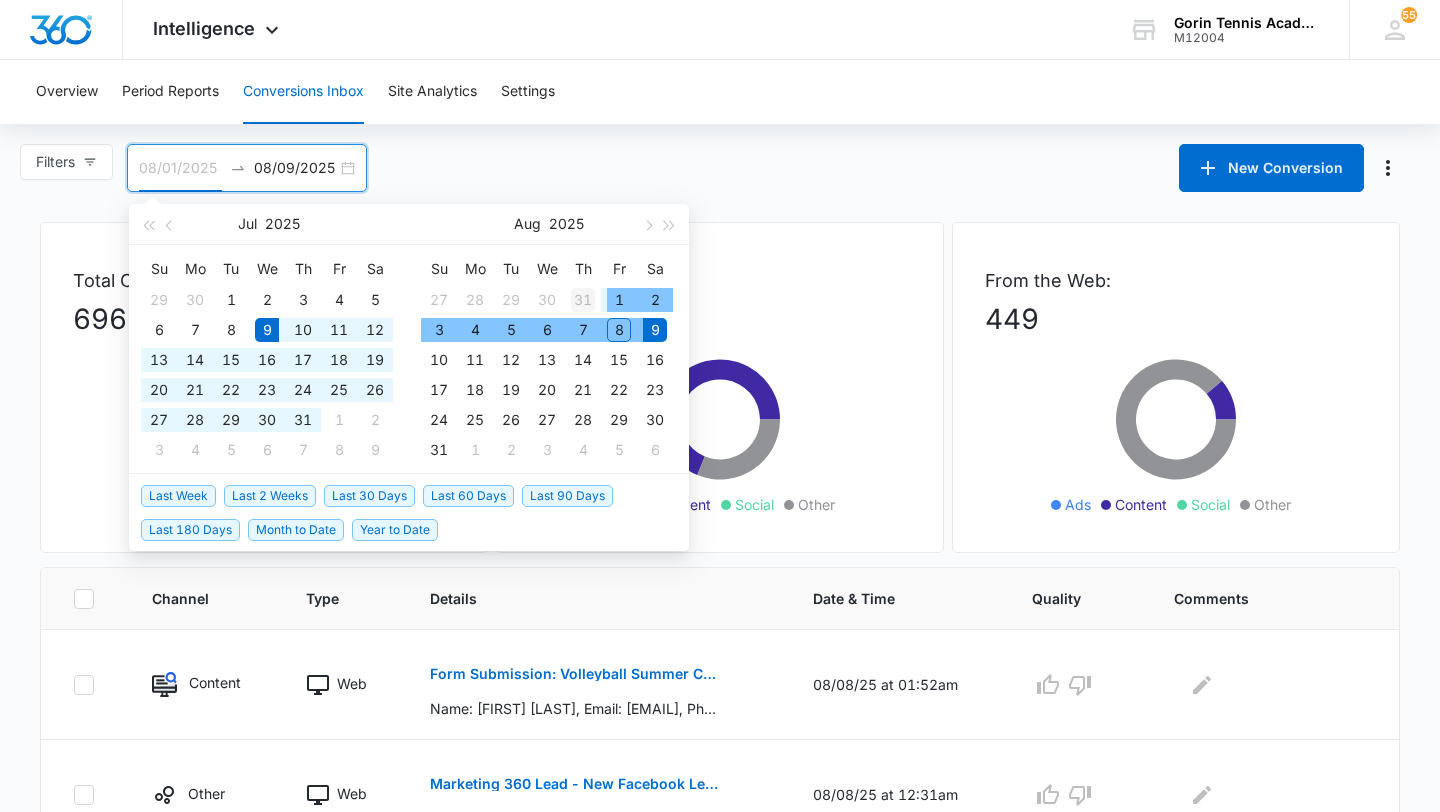 type on "07/31/2025" 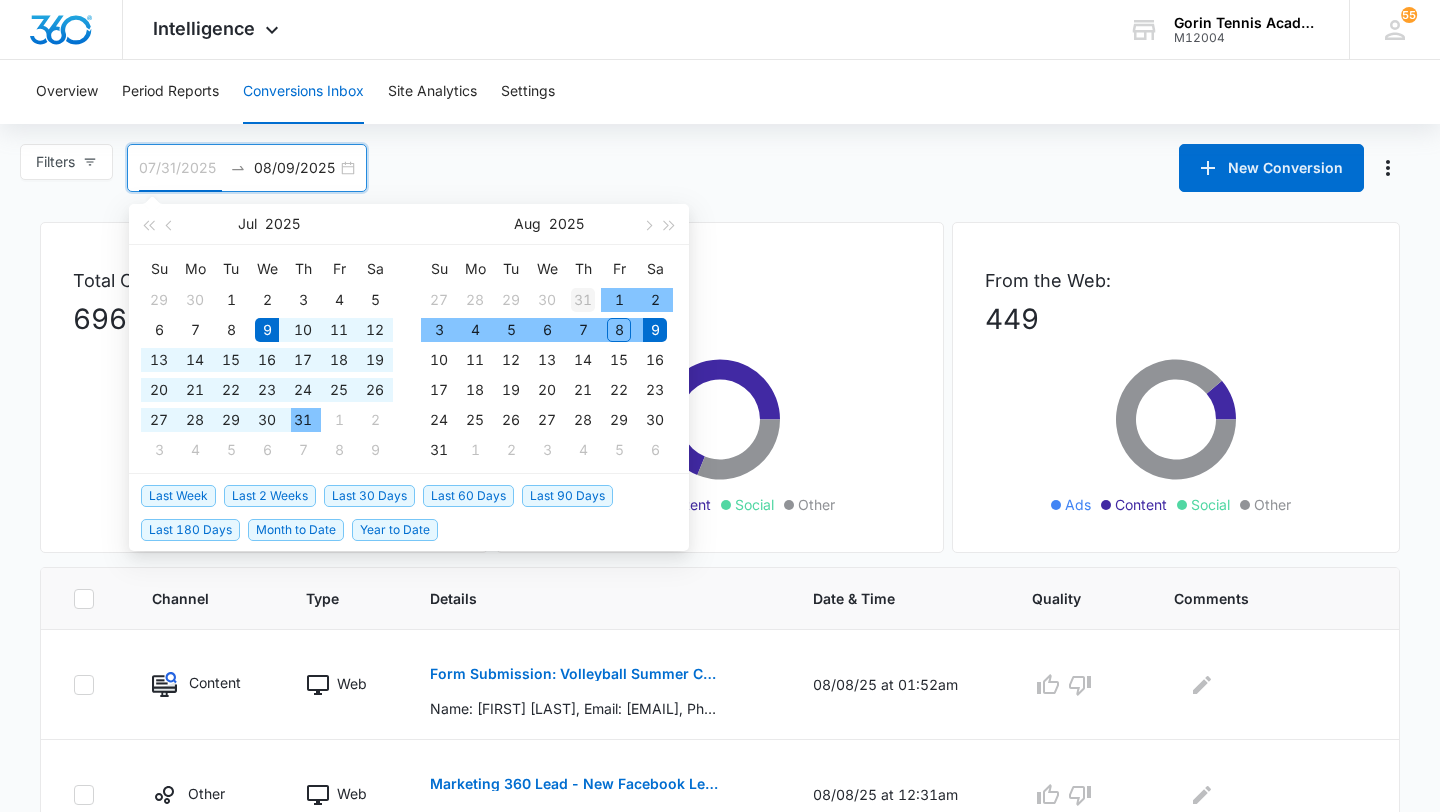click on "31" at bounding box center [583, 300] 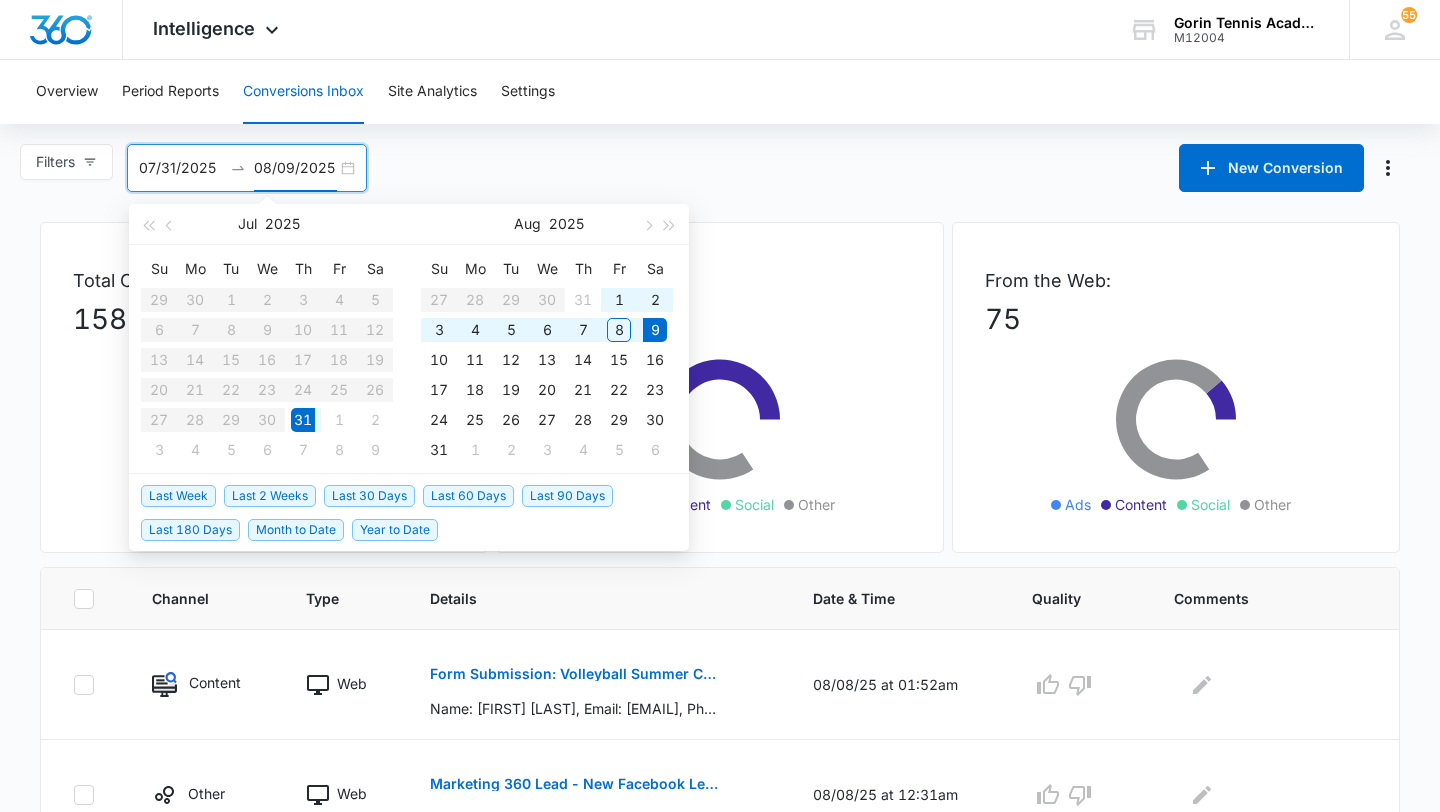 click on "Overview Period Reports Conversions Inbox Site Analytics Settings Filters 07/31/2025 08/09/2025 New Conversion Jul 2025 Su Mo Tu We Th Fr Sa 29 30 1 2 3 4 5 6 7 8 9 10 11 12 13 14 15 16 17 18 19 20 21 22 23 24 25 26 27 28 29 30 31 1 2 3 4 5 6 Aug 2025 Su Mo Tu We Th Fr Sa 27 28 29 30 31 1 2 3 4 5 6 7 8 9 10 11 12 13 14 15 16 17 18 19 20 21 22 23 24 25 26 27 28 29 30 31 1 2 3 4 5 6 Last  Week Last 2 Weeks Last 30 Days Last 60 Days Last 90 Days Last 180 Days Month to Date Year to Date Total Conversions: 158 Ads Content Social Other From Calls: 83 Ads Content Social Other From the Web: 75 Ads Content Social Other Channel Type Details Date & Time Quality Comments Content Web Form Submission: Volleyball Summer Camps [STATE] 08/08/25 at 01:52am Other Web Marketing 360 Lead - New Facebook Lead - Tennis course [CITY] form 08/08/25 at 12:31am Other Web Marketing 360 Lead - New Facebook Lead - summer camps form kids 3 locations 08/07/25 at 11:49pm Other Web 08/07/25 at 10:48pm Content Call My Click-to-Call™ Tracking" at bounding box center [720, 1013] 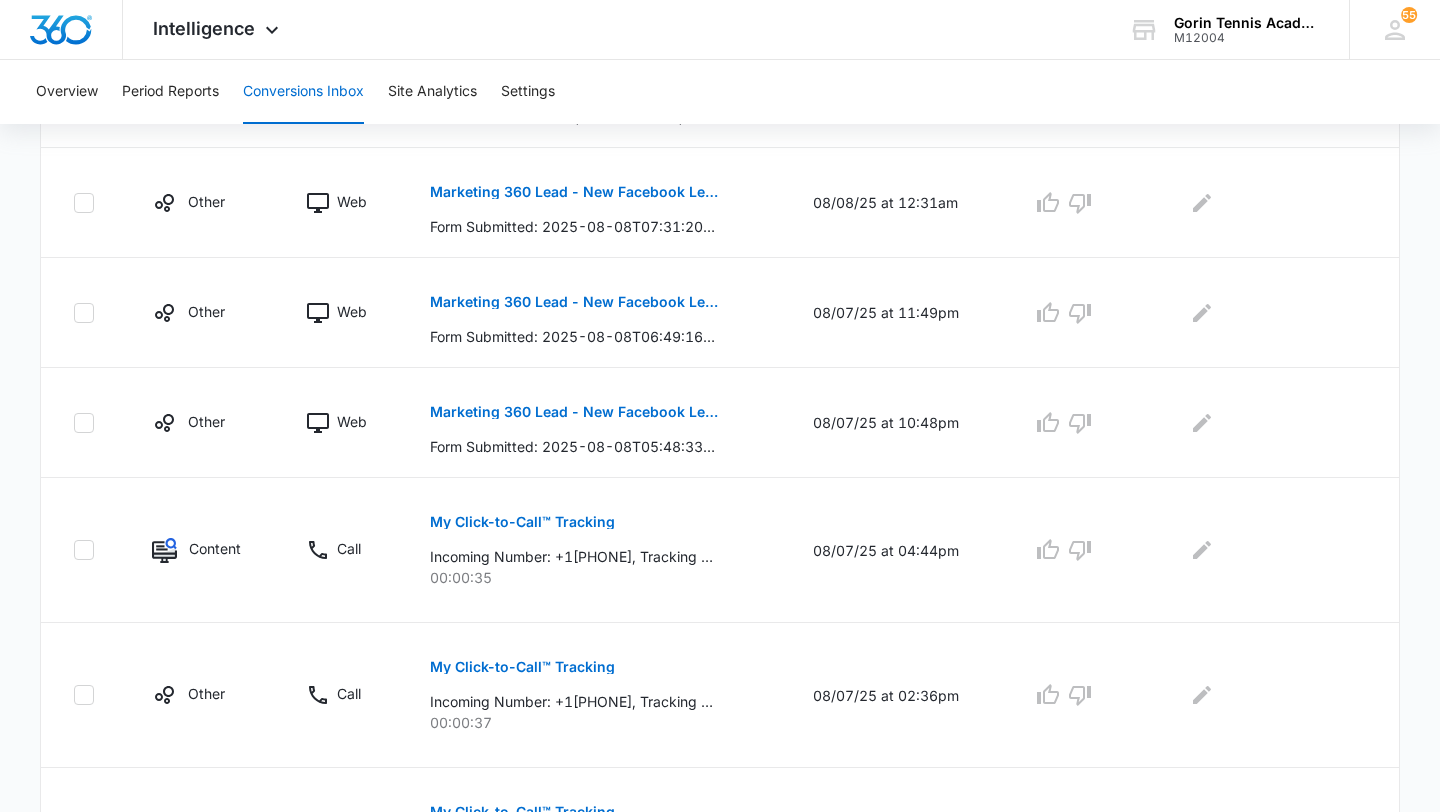 scroll, scrollTop: 0, scrollLeft: 0, axis: both 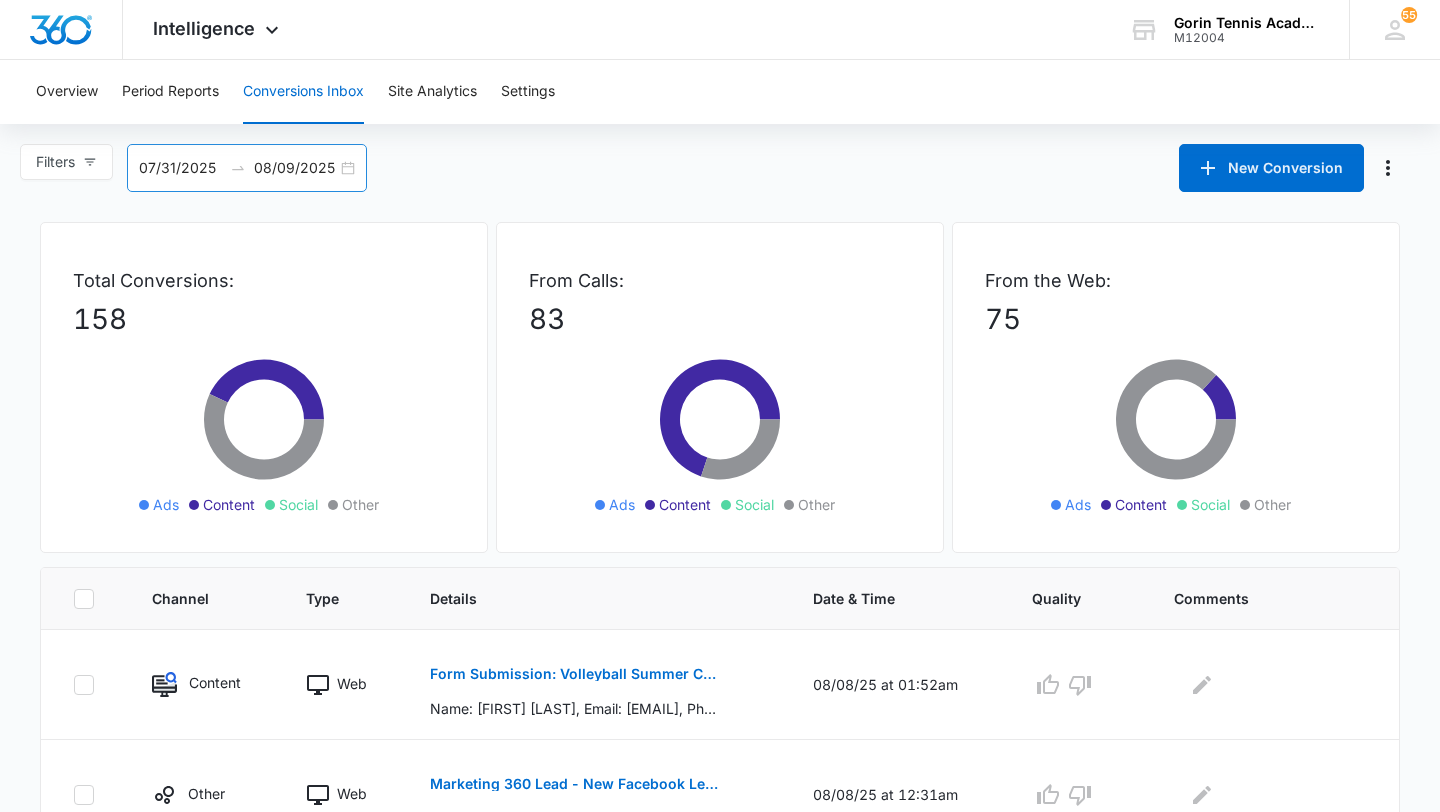 click on "08/09/2025" at bounding box center (295, 168) 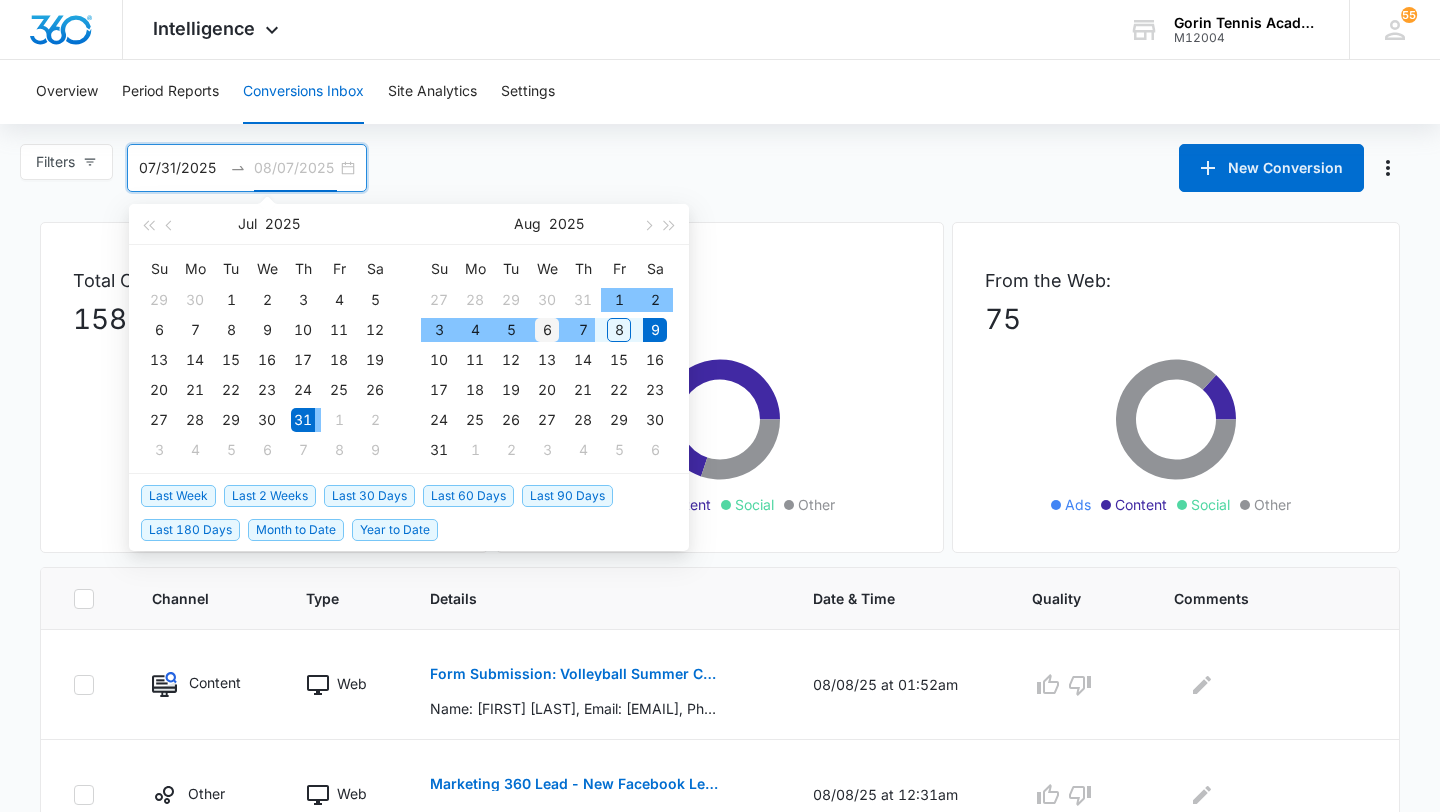 type on "08/06/2025" 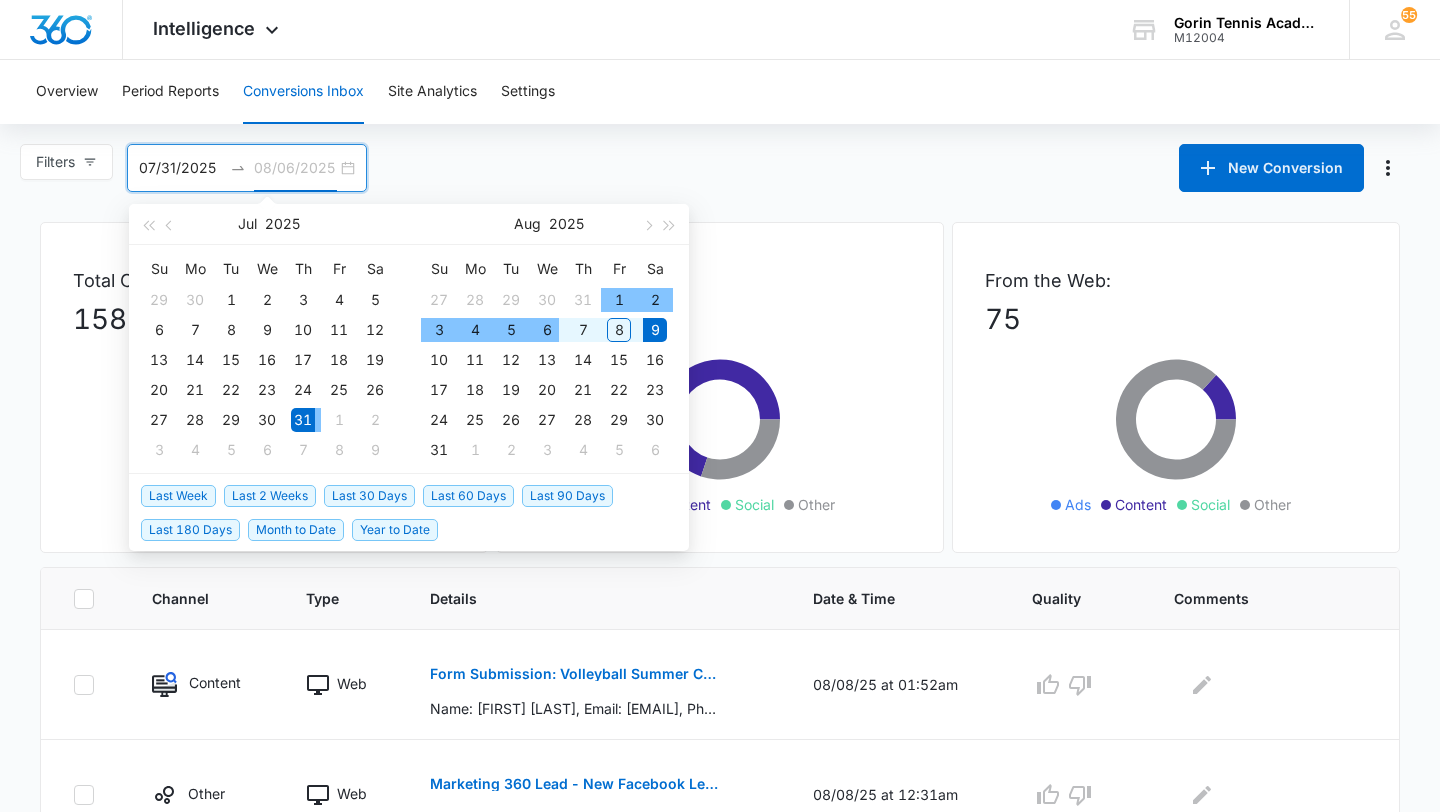click on "6" at bounding box center (547, 330) 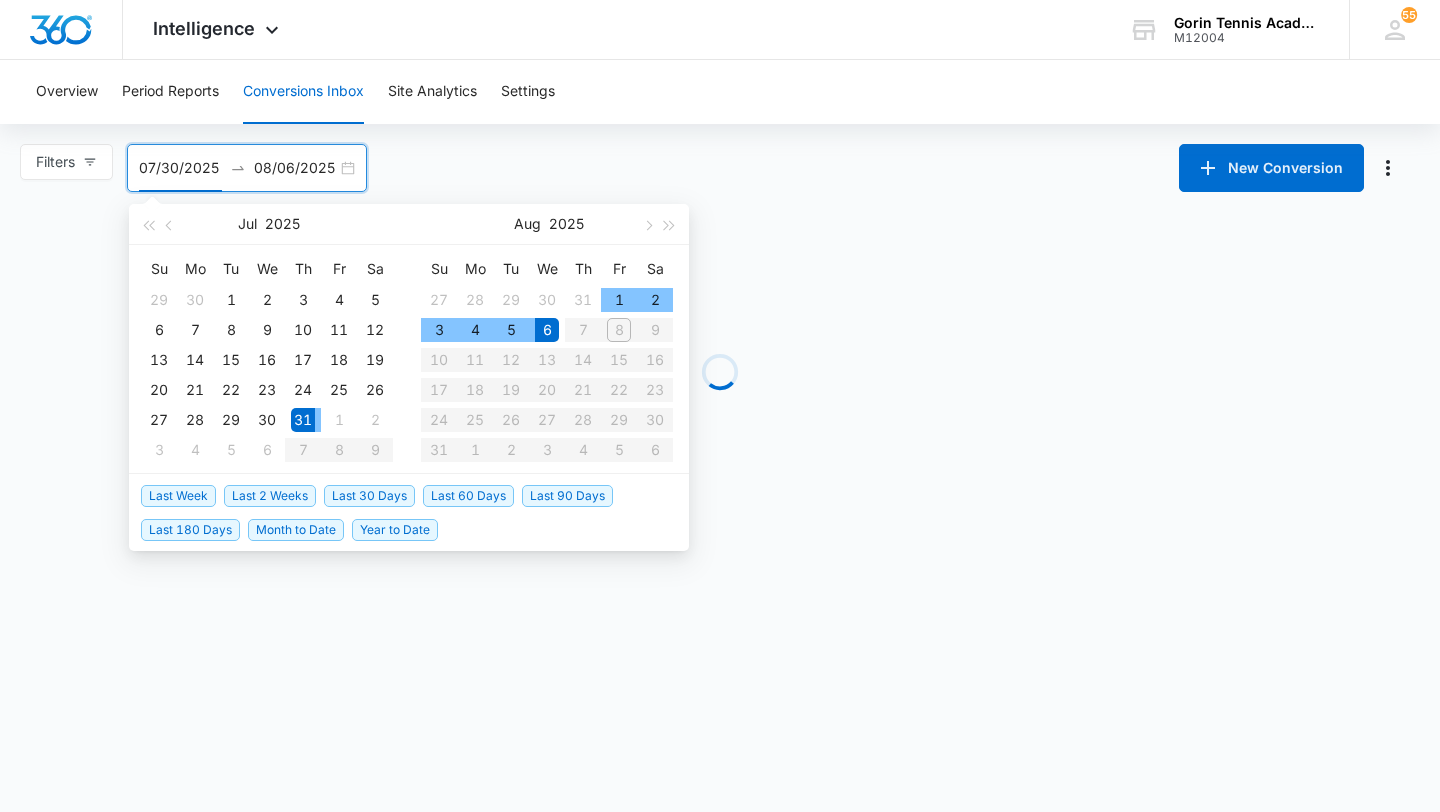 type on "07/31/2025" 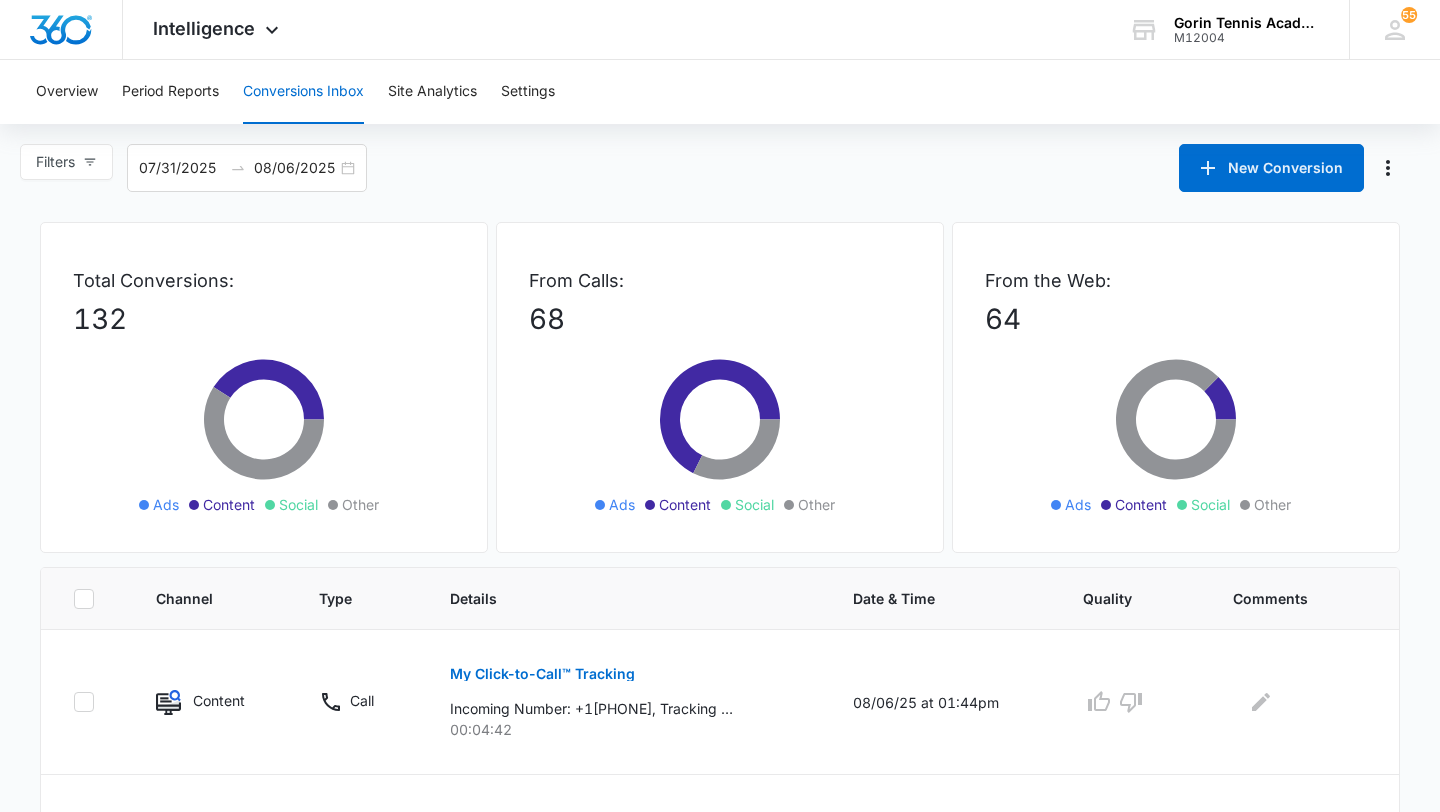 click on "Overview Period Reports Conversions Inbox Site Analytics Settings" at bounding box center [720, 92] 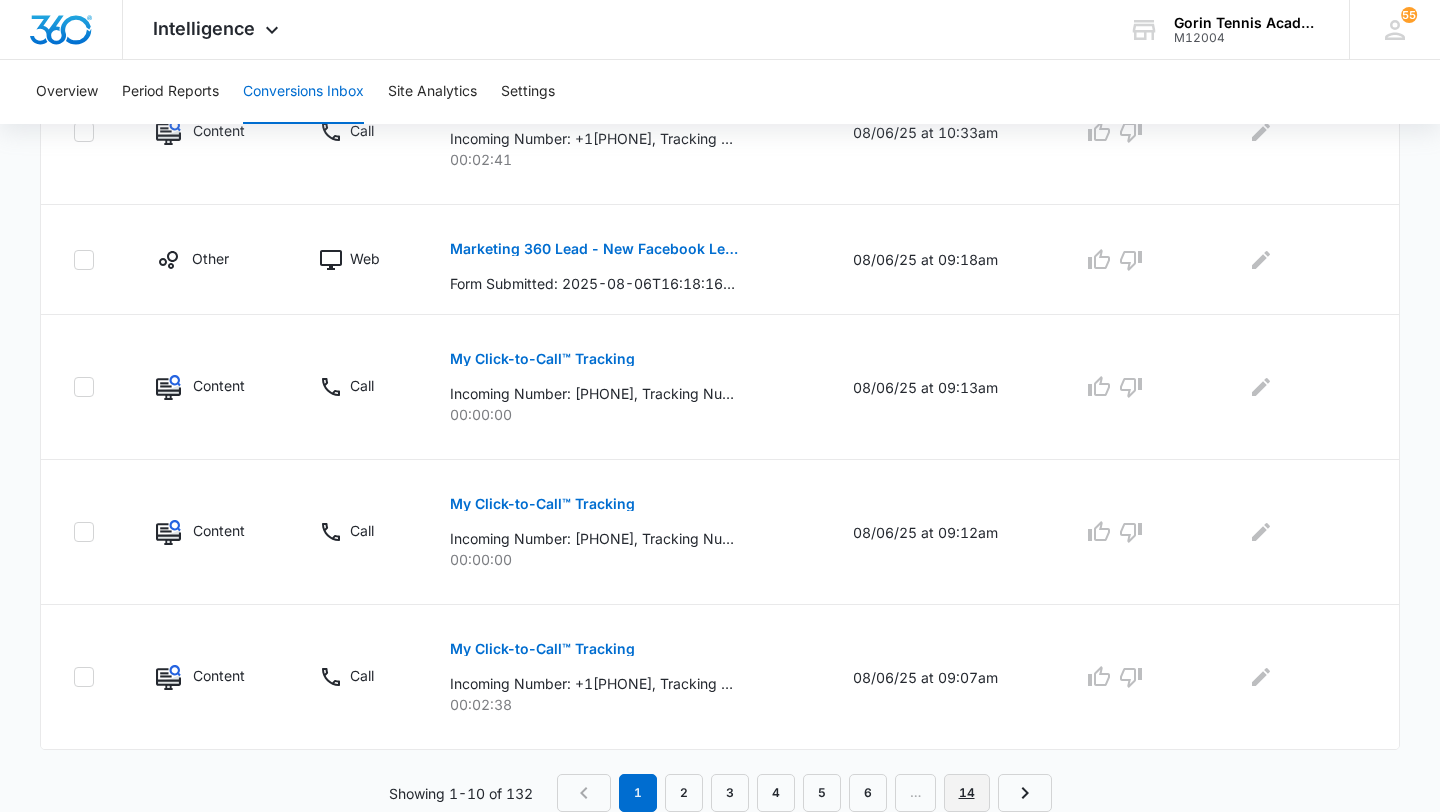 click on "14" at bounding box center [967, 793] 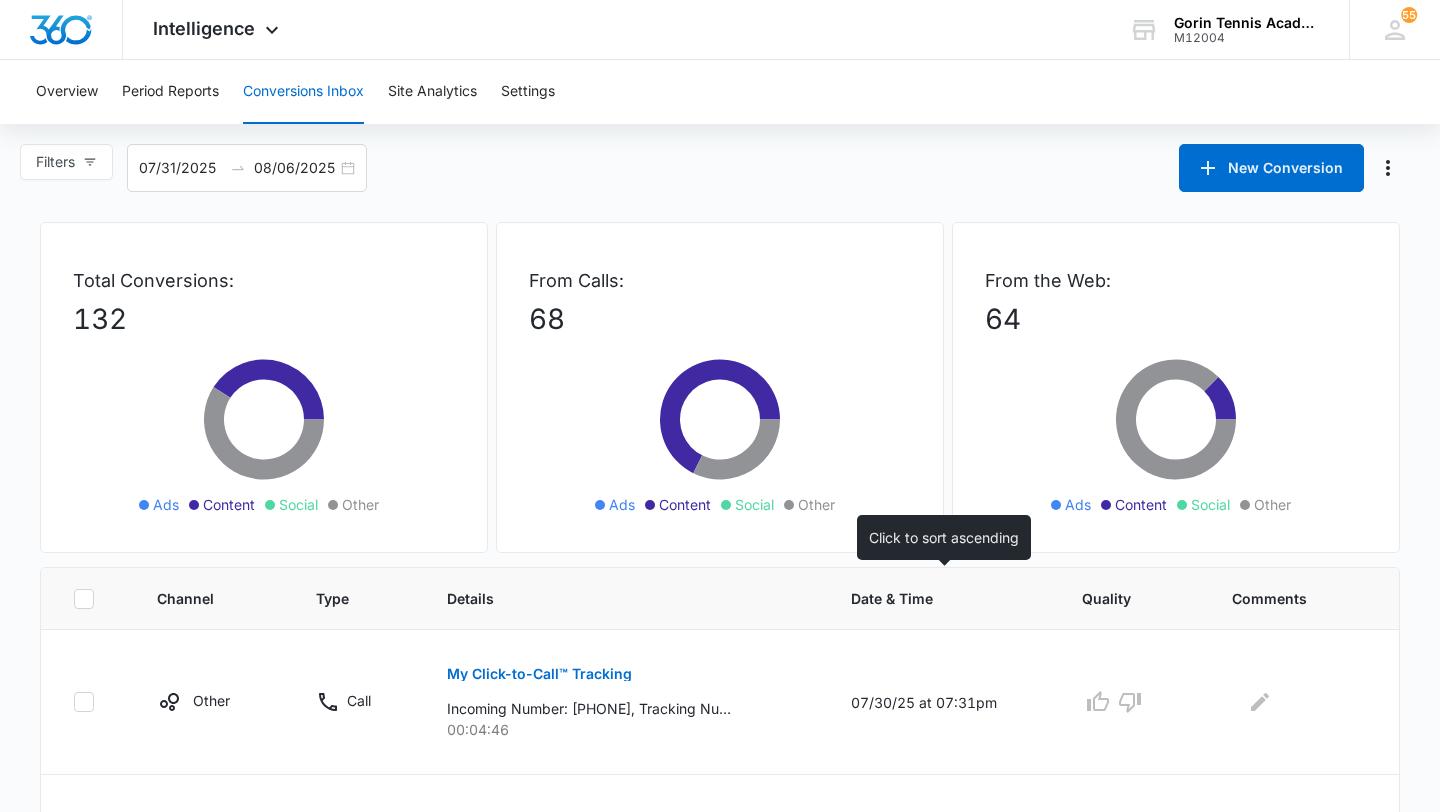 scroll, scrollTop: 135, scrollLeft: 0, axis: vertical 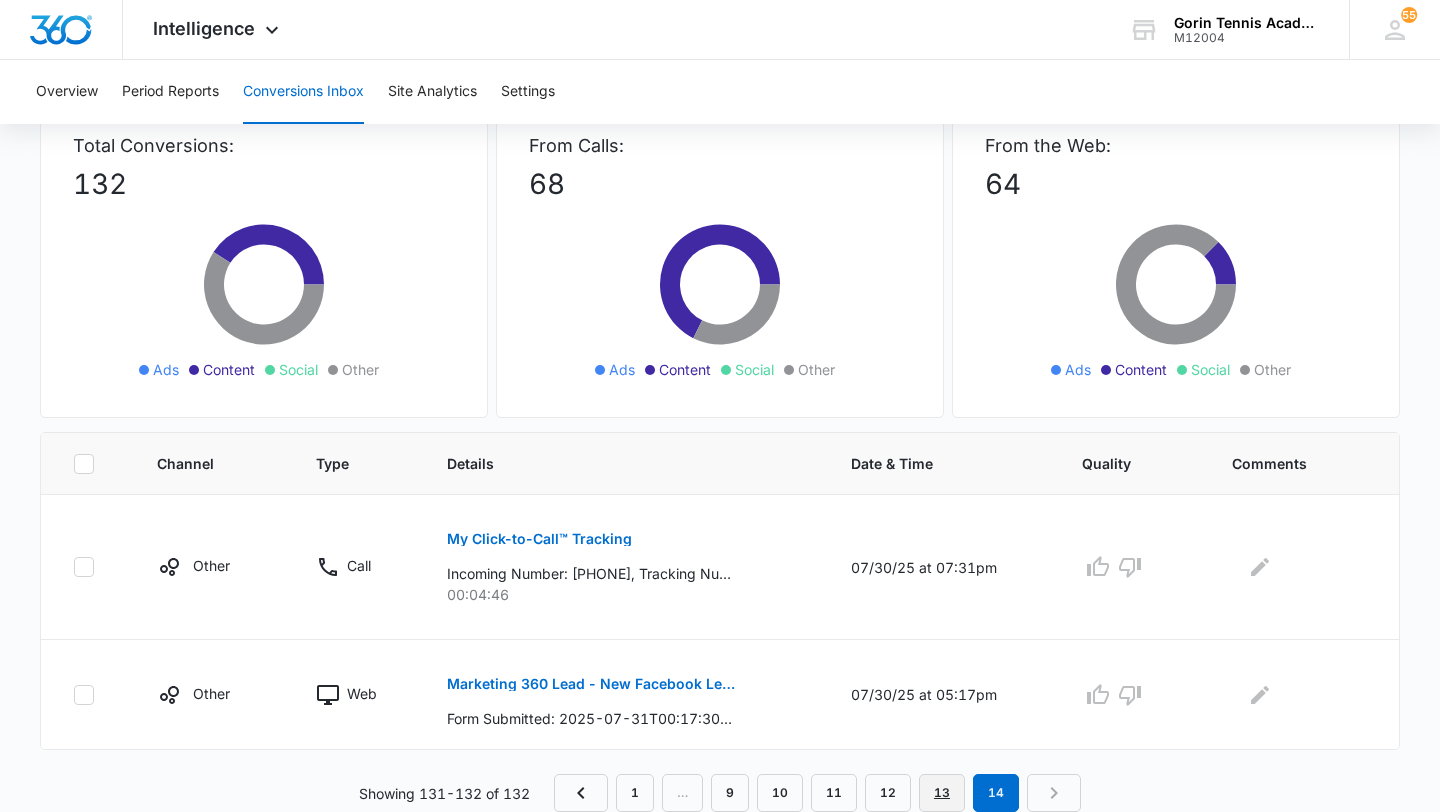 click on "13" at bounding box center [942, 793] 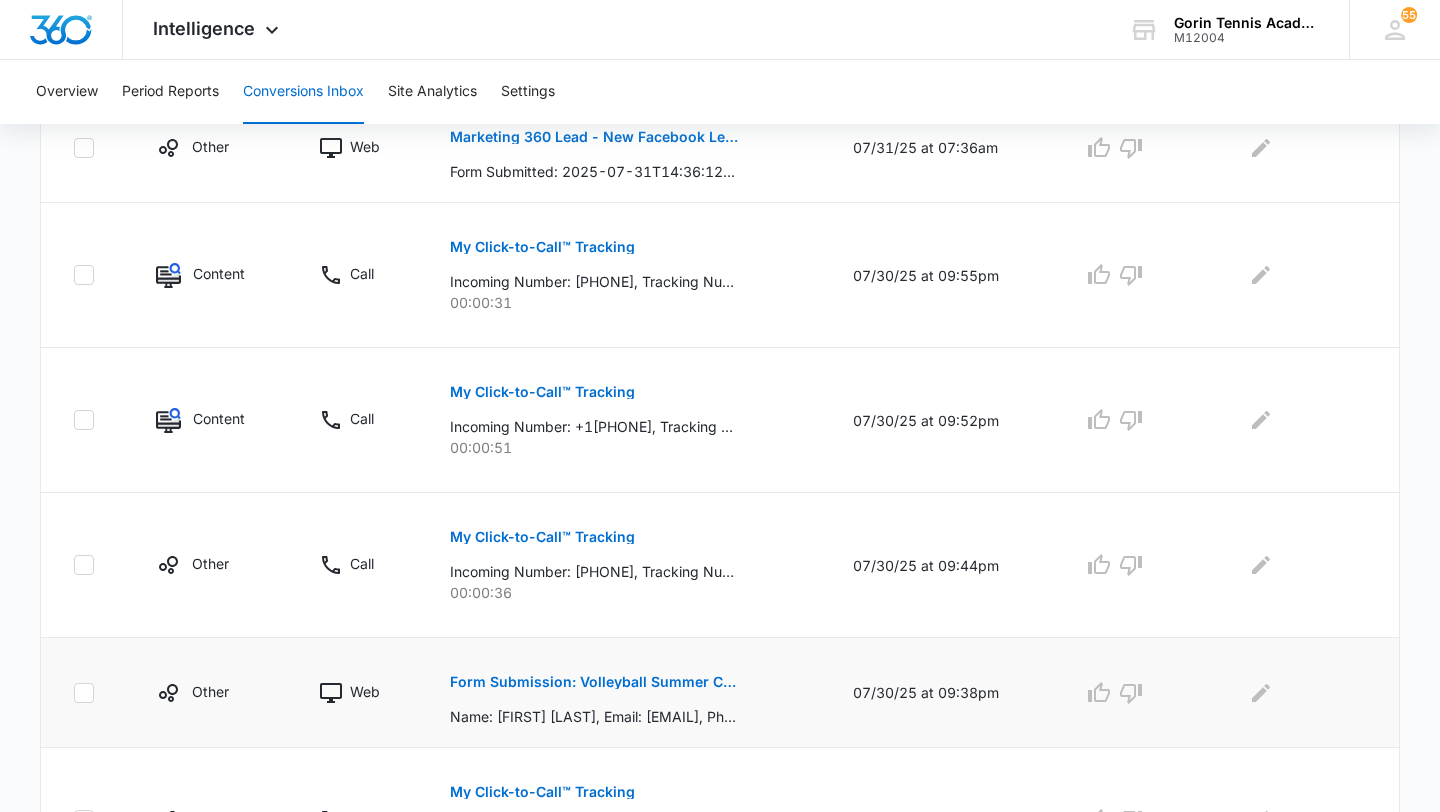 scroll, scrollTop: 1225, scrollLeft: 0, axis: vertical 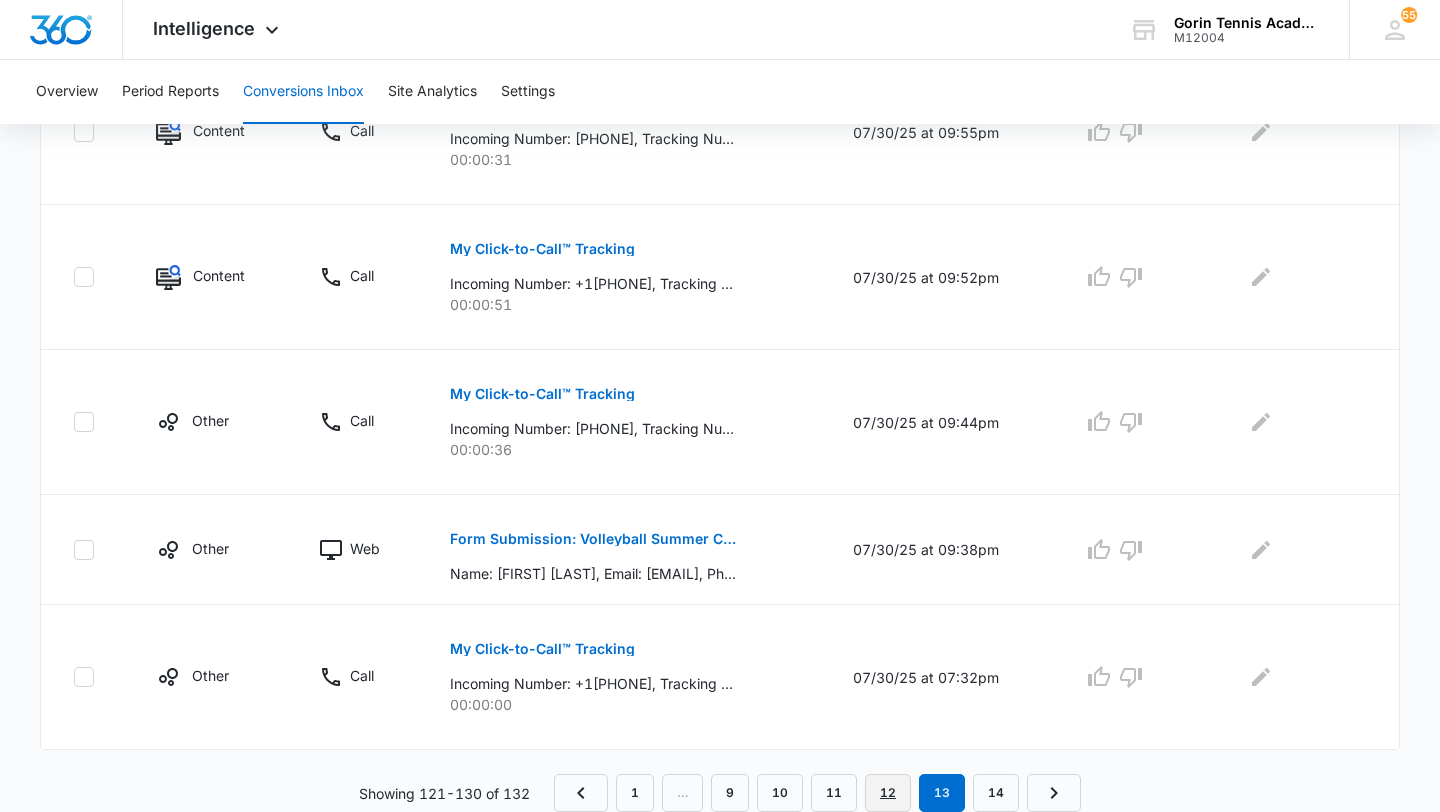 click on "12" at bounding box center [888, 793] 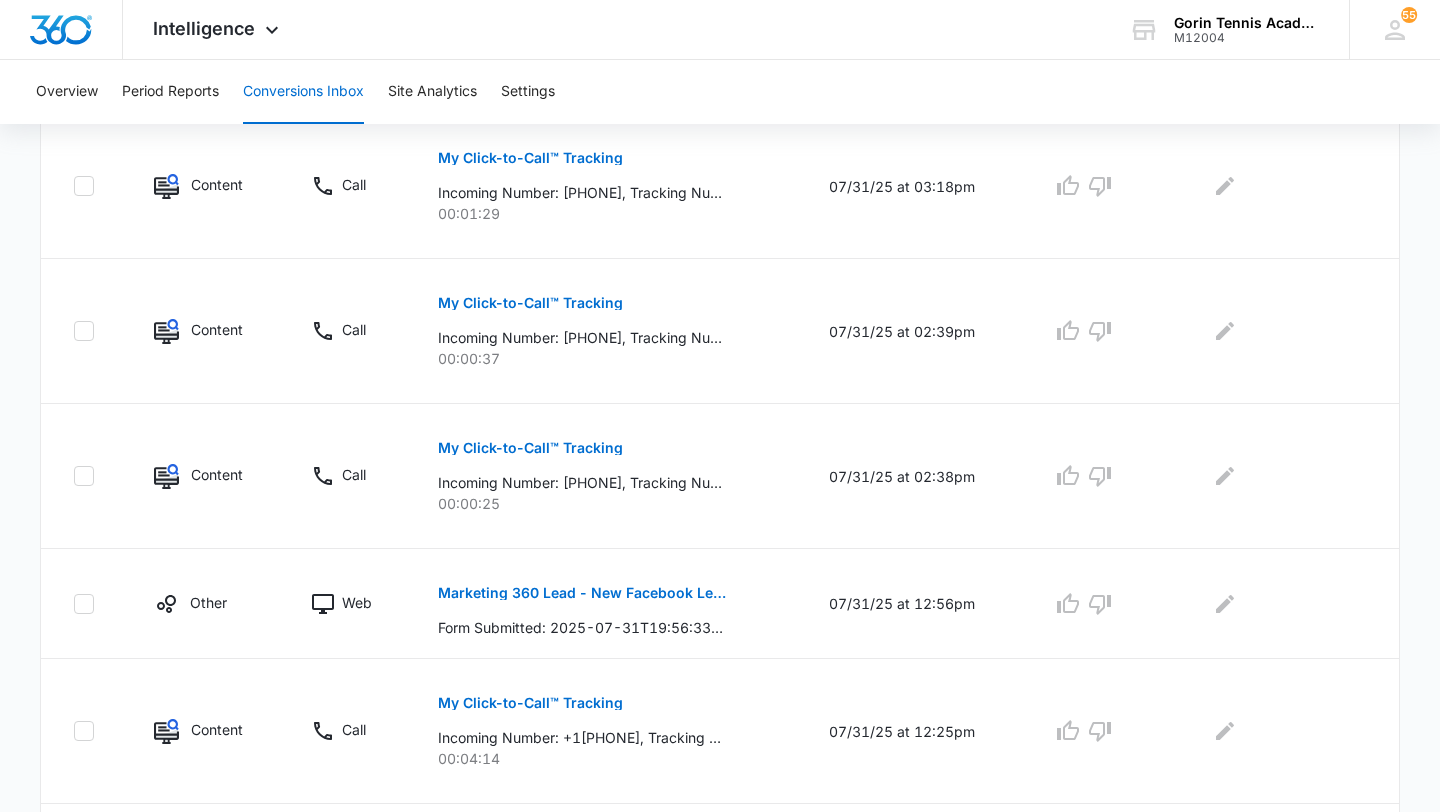 scroll, scrollTop: 1190, scrollLeft: 0, axis: vertical 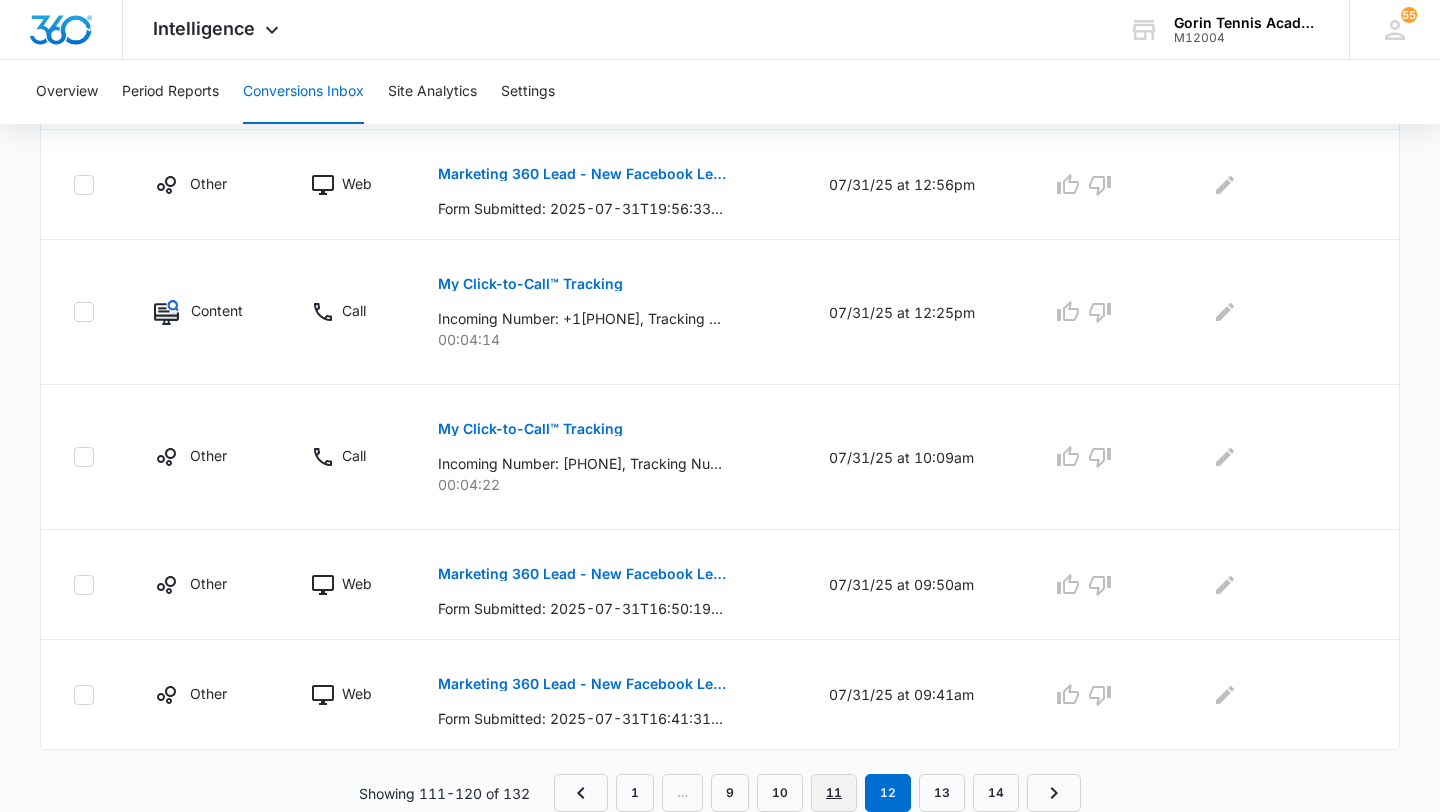click on "11" at bounding box center [834, 793] 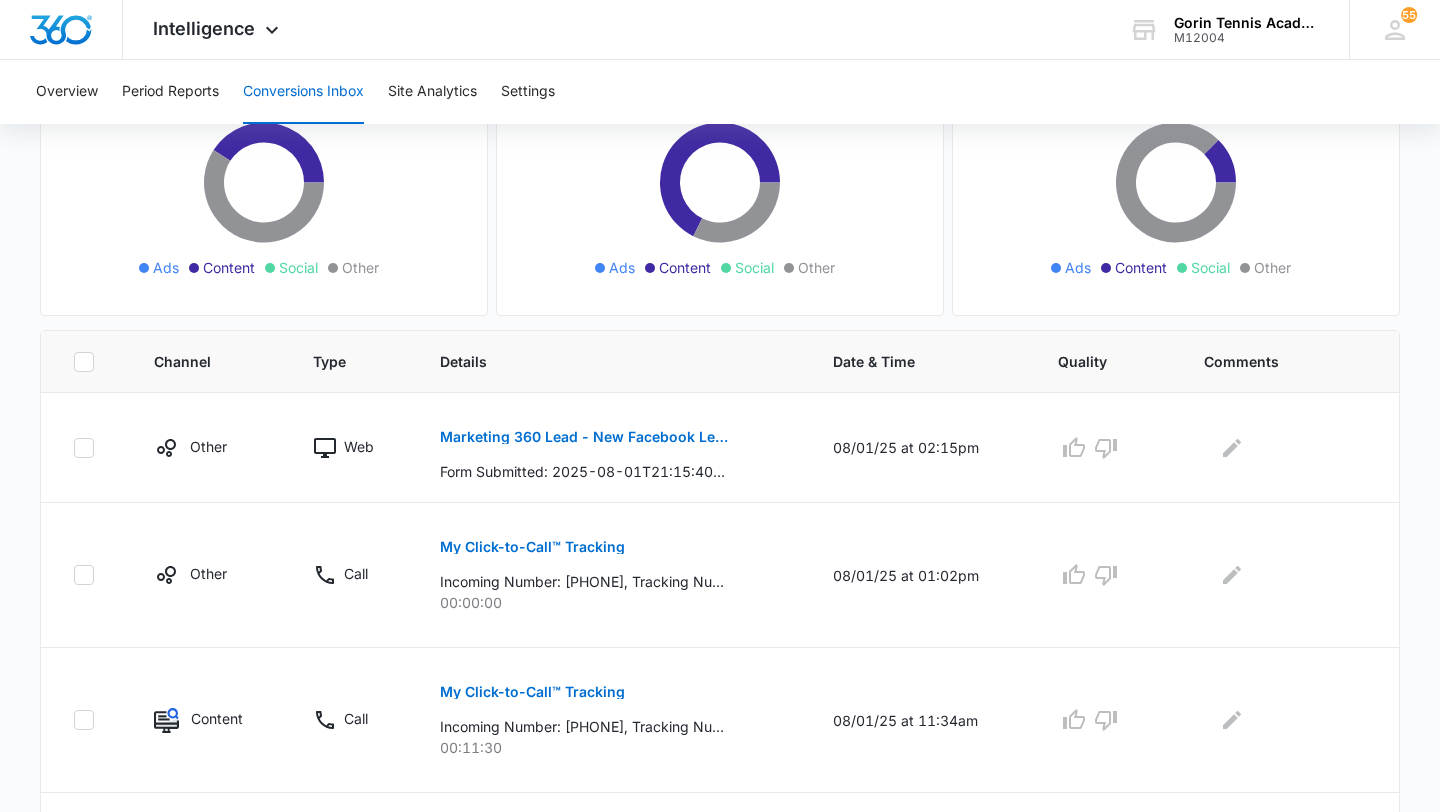 scroll, scrollTop: 1120, scrollLeft: 0, axis: vertical 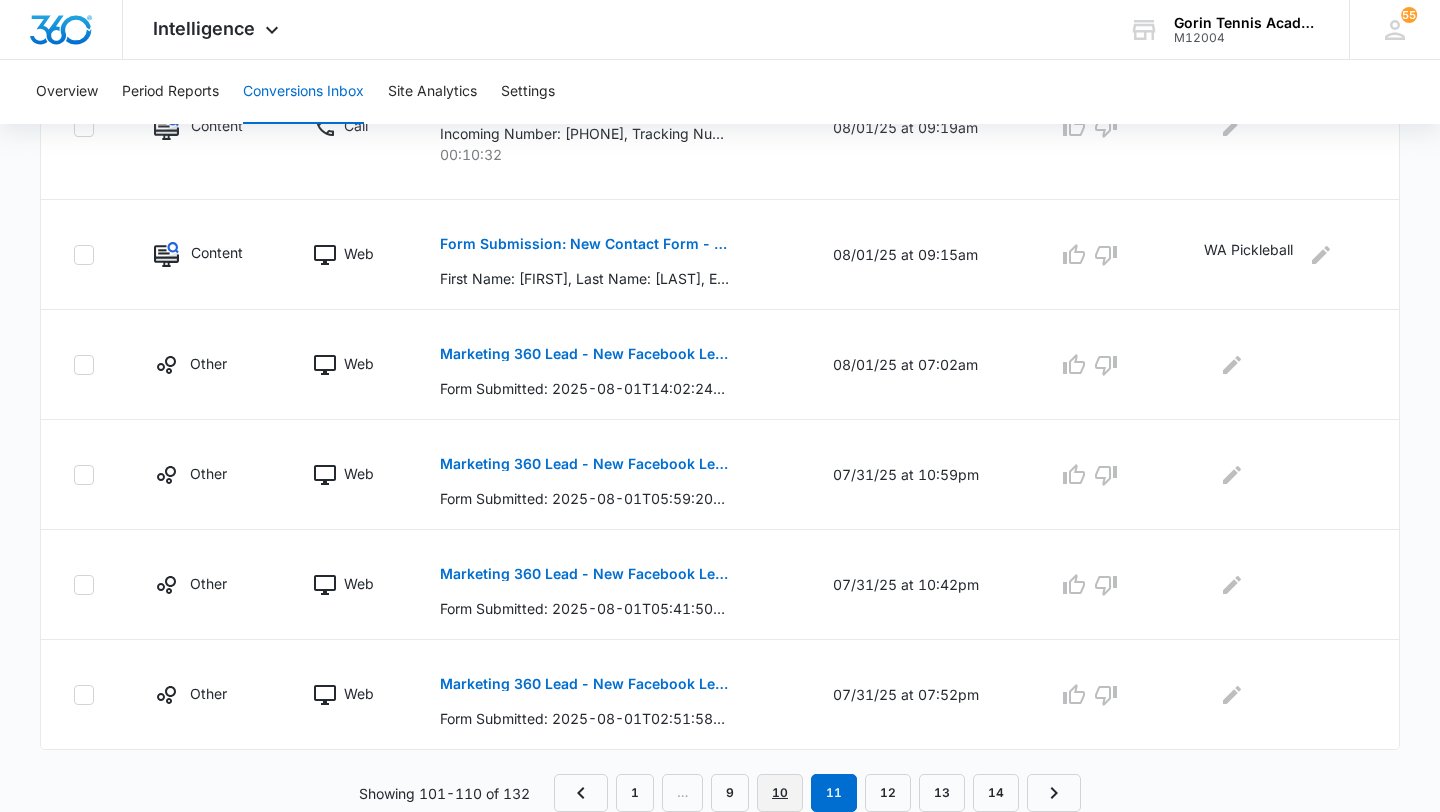 click on "10" at bounding box center [780, 793] 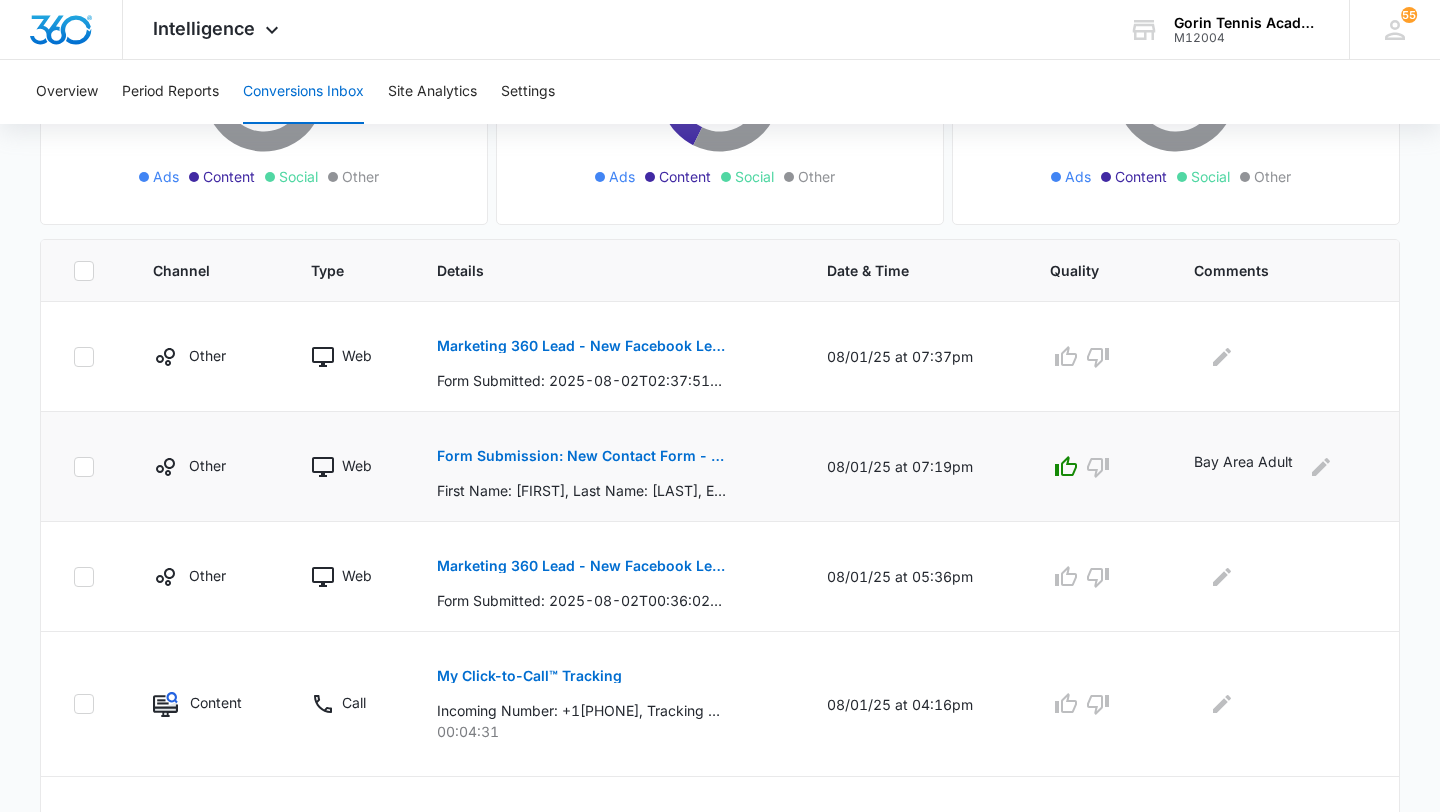 scroll, scrollTop: 1190, scrollLeft: 0, axis: vertical 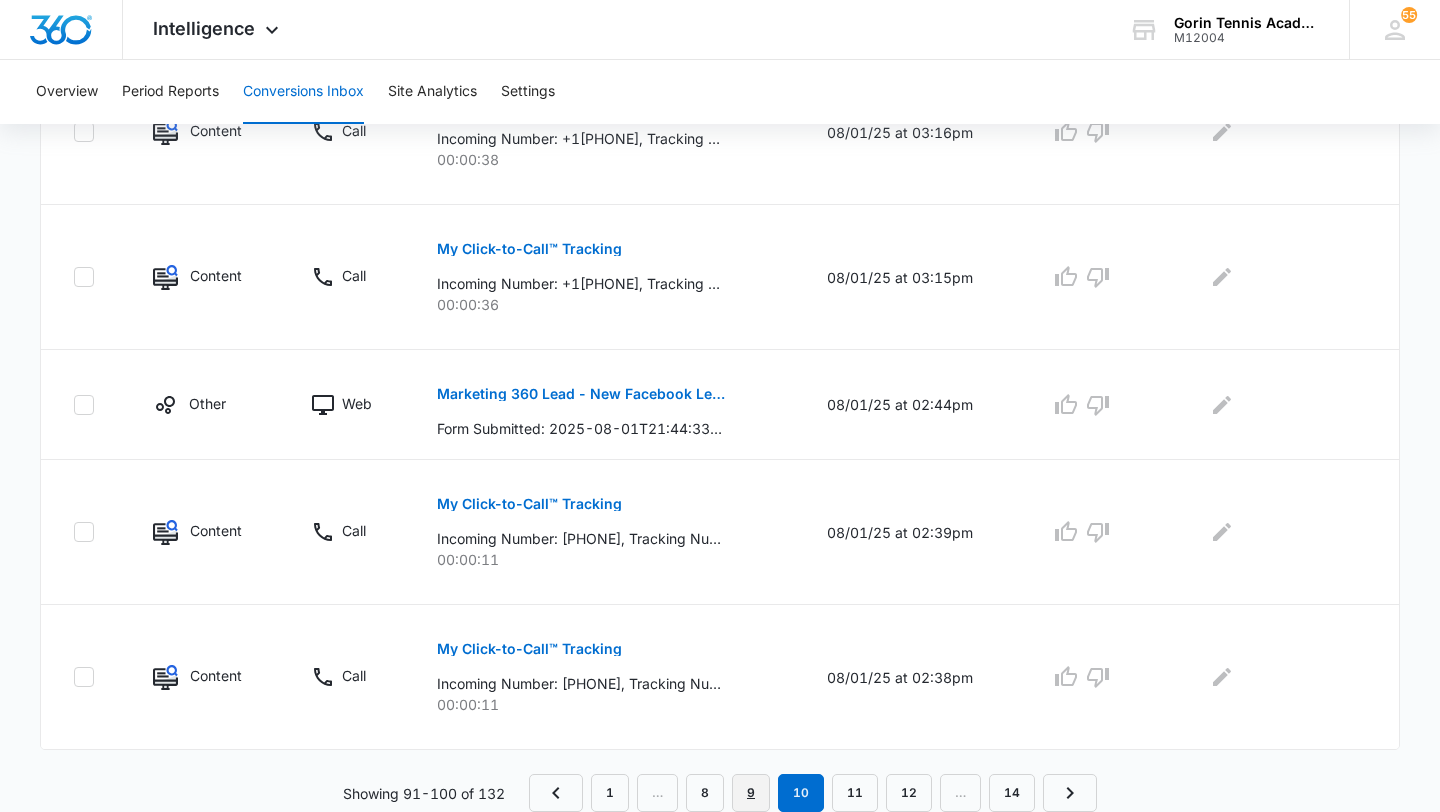 click on "9" at bounding box center (751, 793) 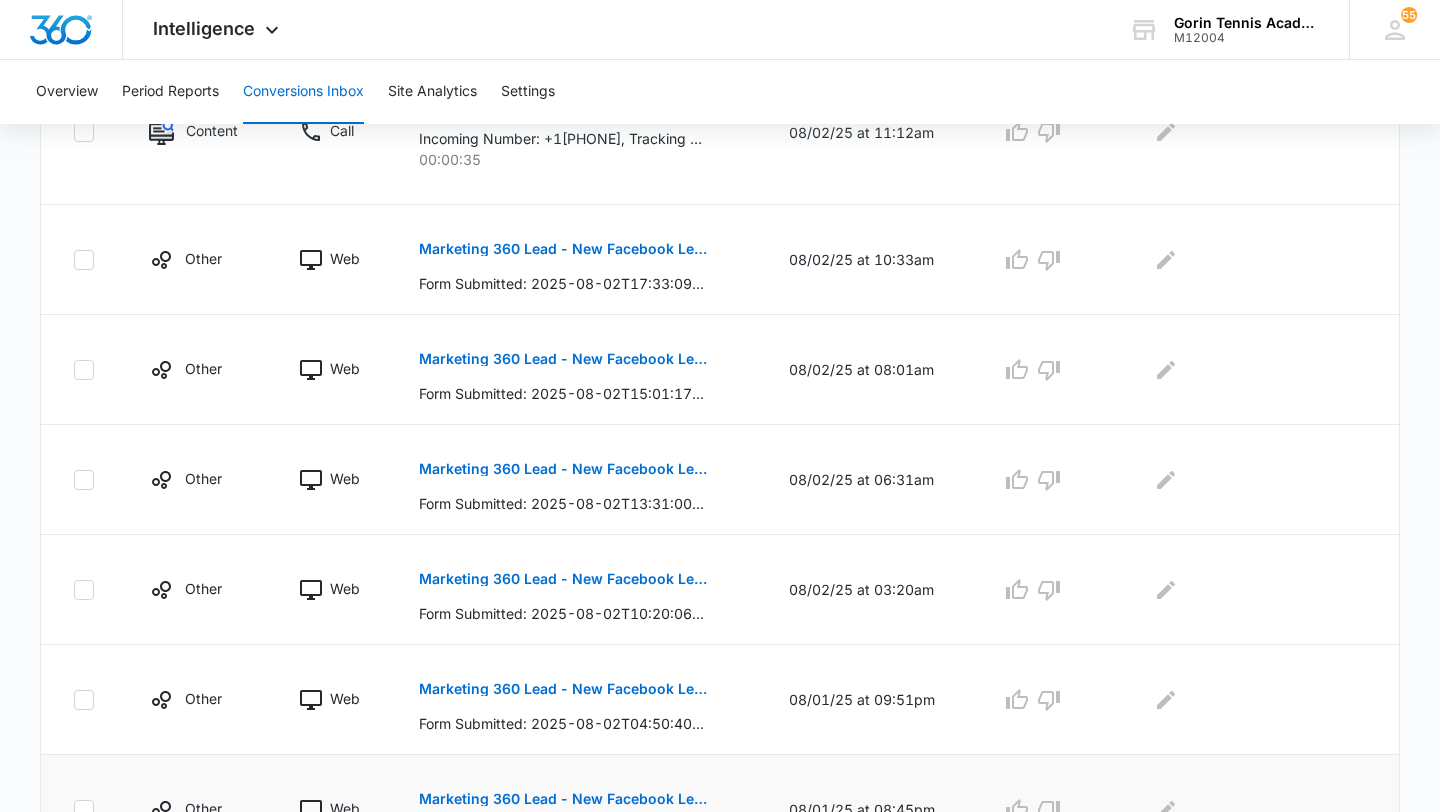 scroll, scrollTop: 1050, scrollLeft: 0, axis: vertical 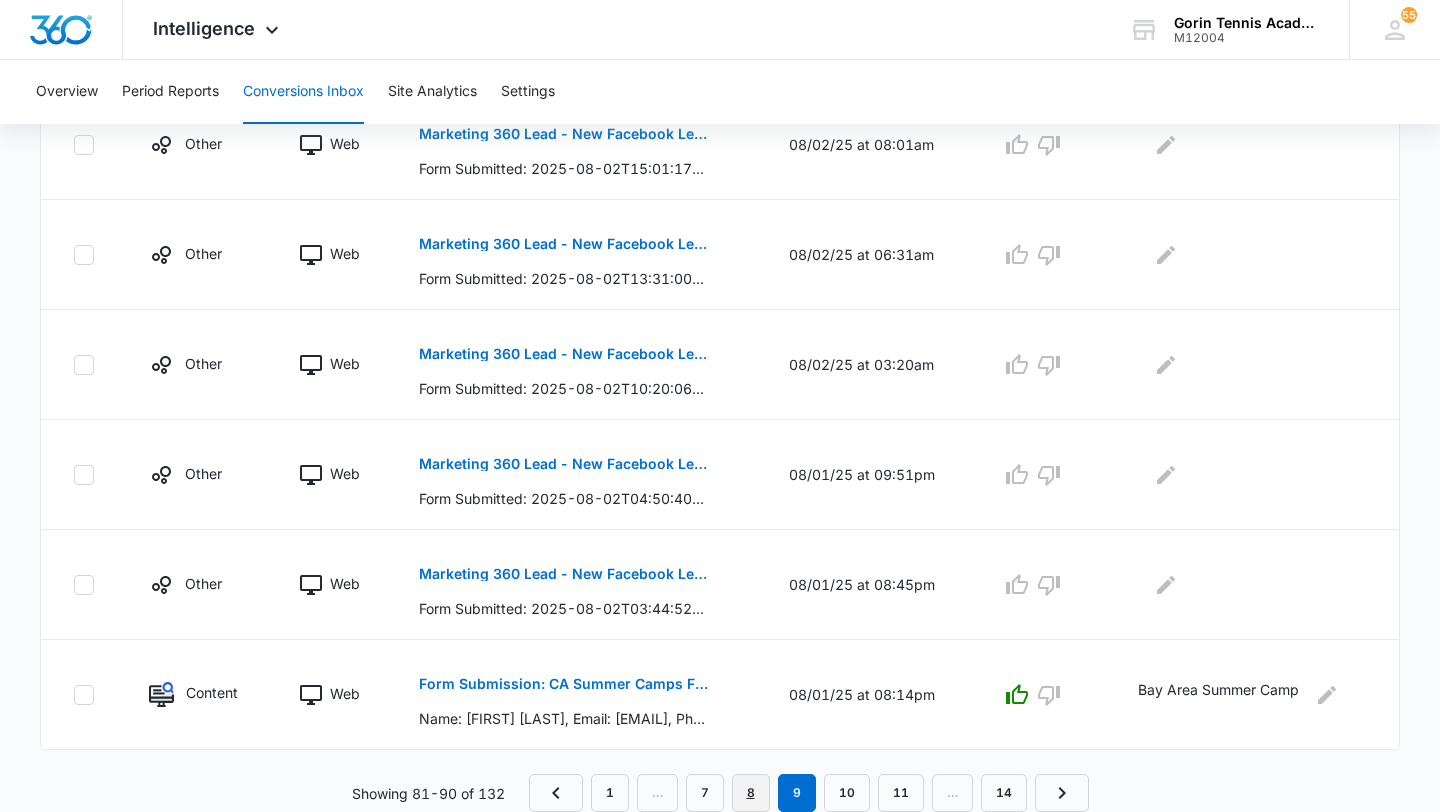 click on "8" at bounding box center [751, 793] 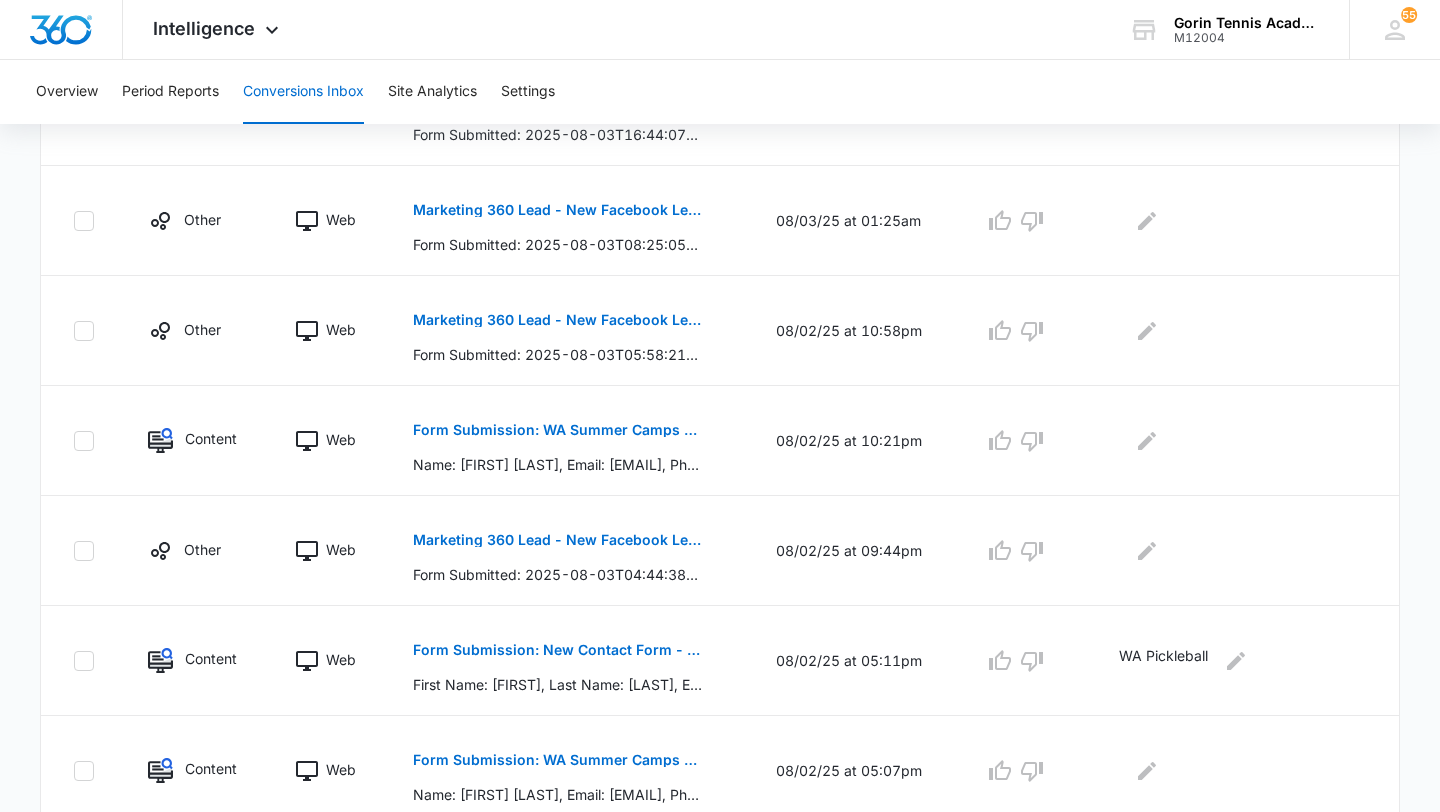 scroll, scrollTop: 1050, scrollLeft: 0, axis: vertical 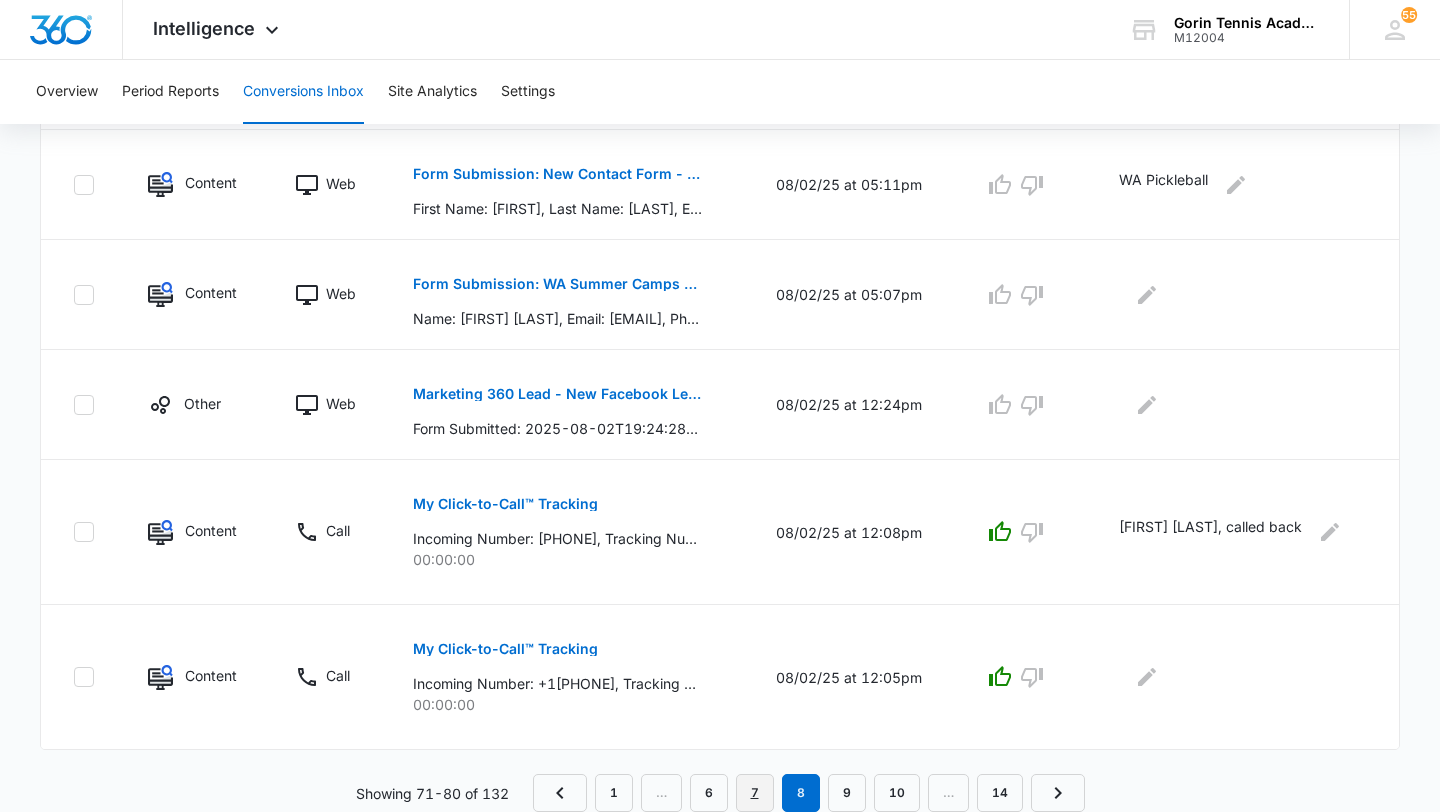 click on "7" at bounding box center [755, 793] 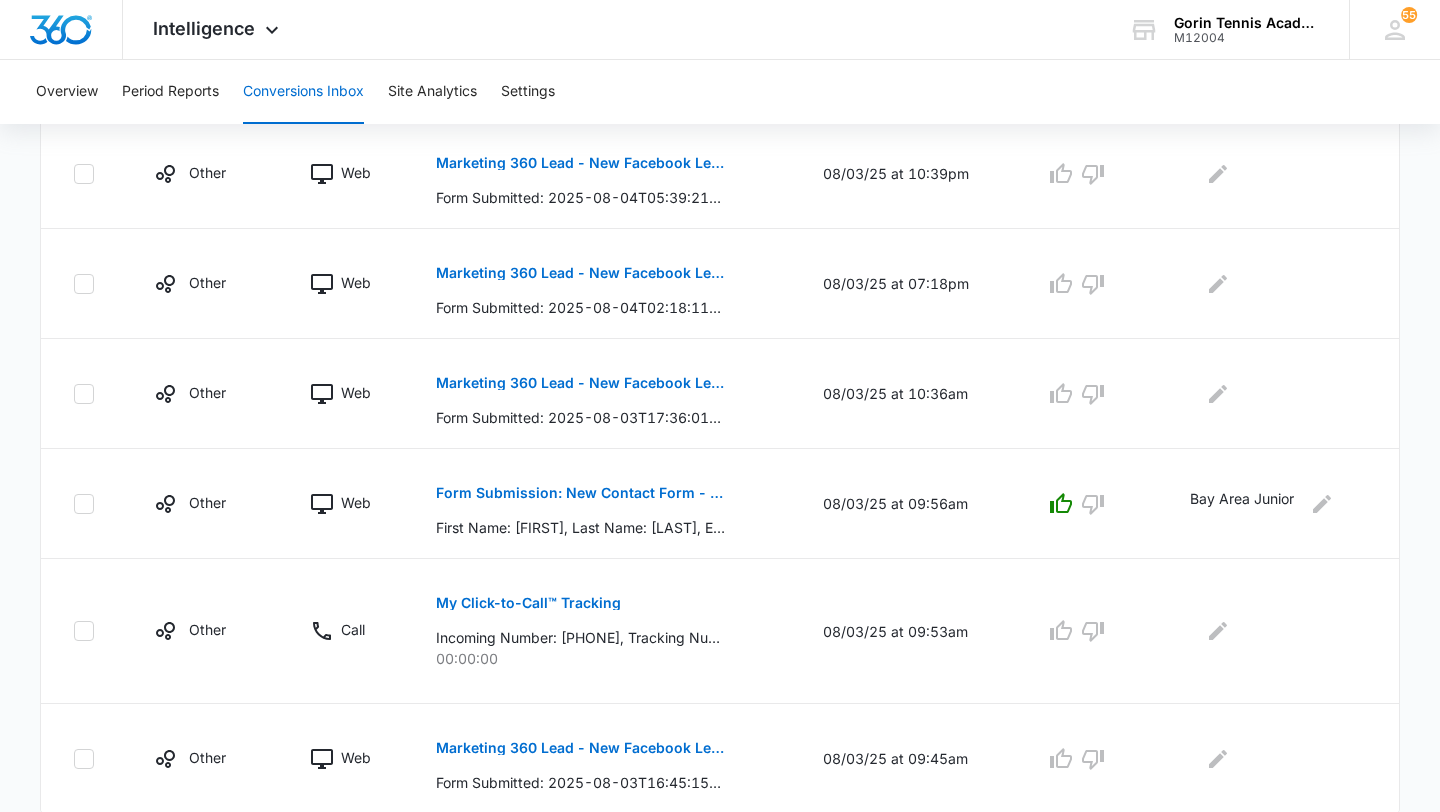 scroll, scrollTop: 1085, scrollLeft: 0, axis: vertical 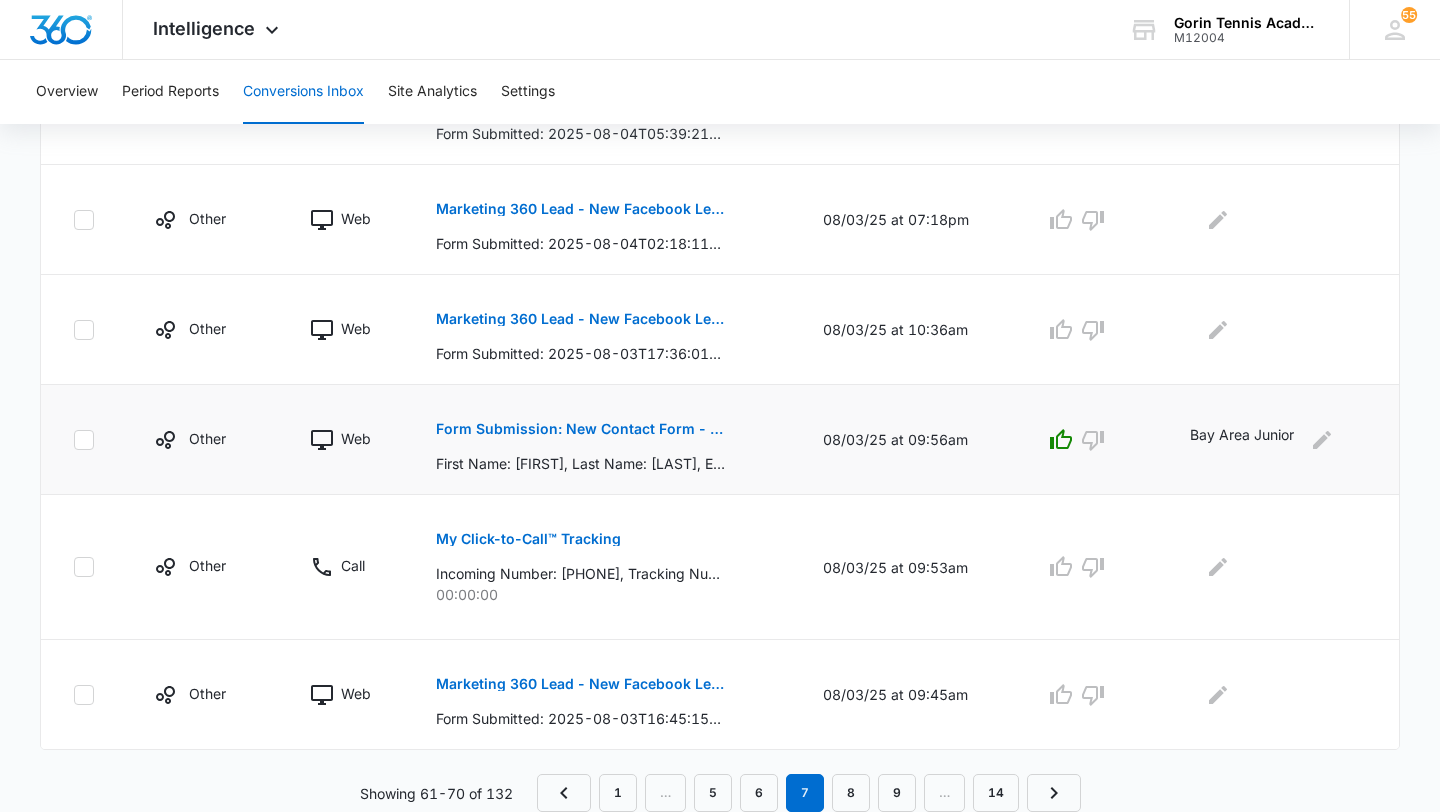 click on "Form Submission: New Contact Form - Gorin Tennis" at bounding box center (581, 429) 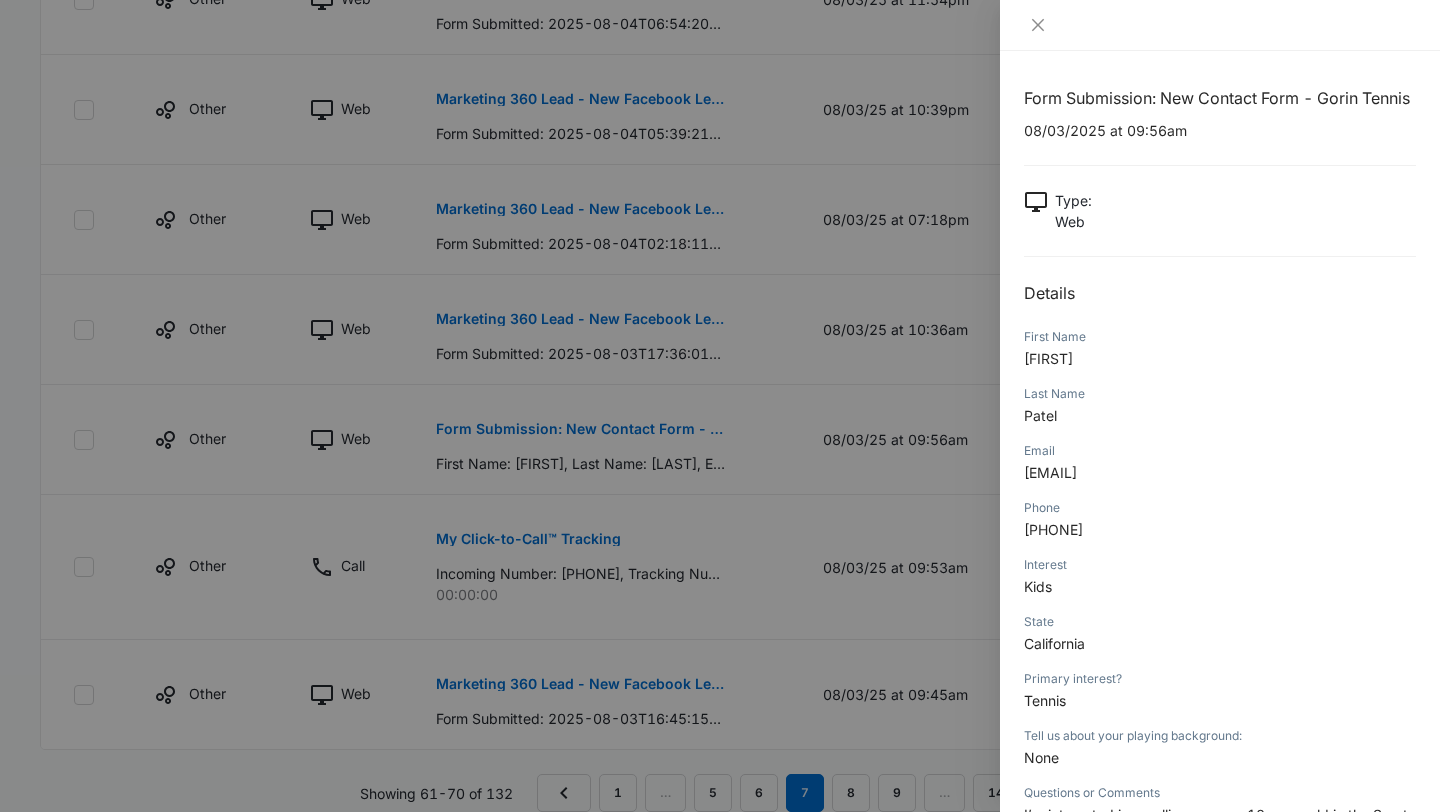 click on "[EMAIL]" at bounding box center (1050, 472) 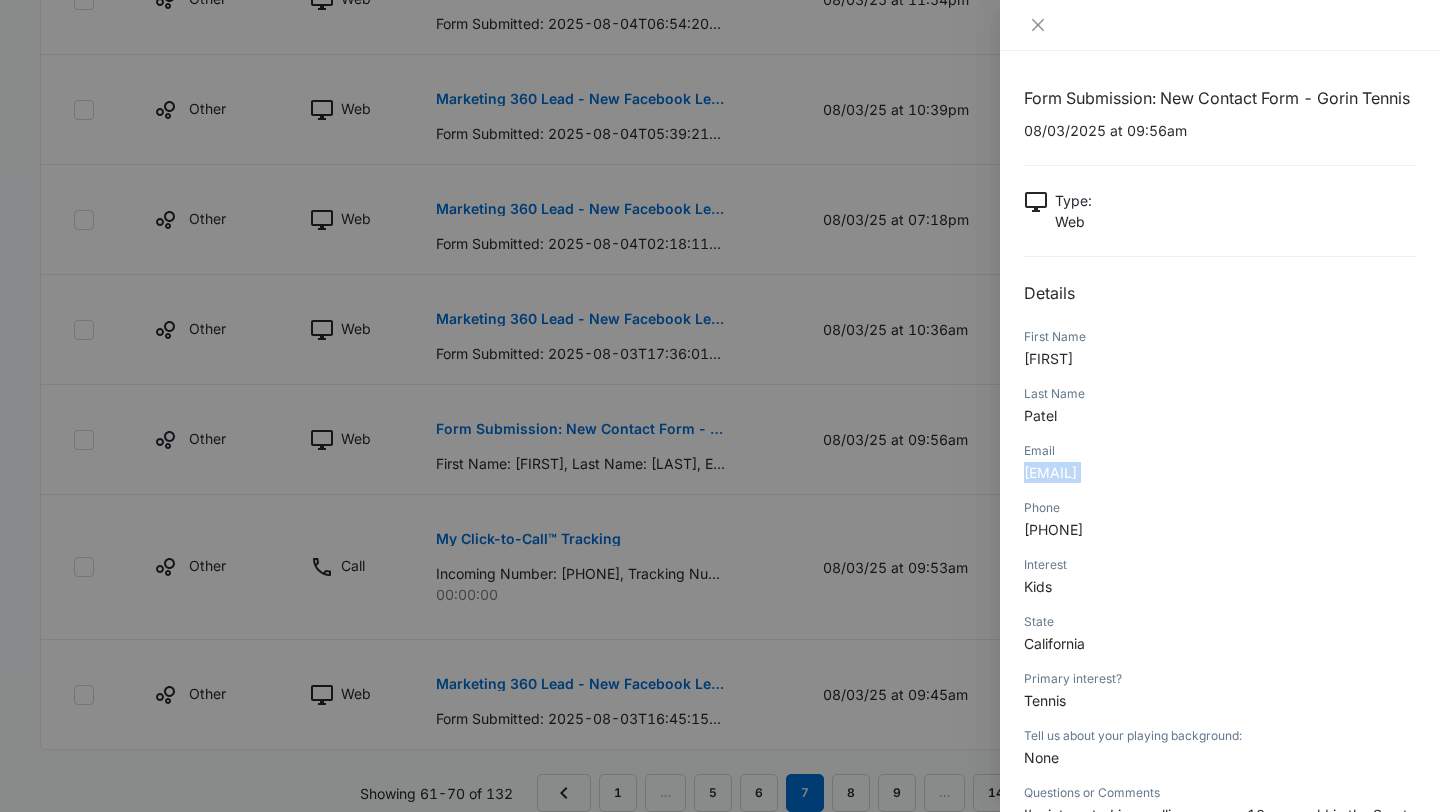 click on "[EMAIL]" at bounding box center [1050, 472] 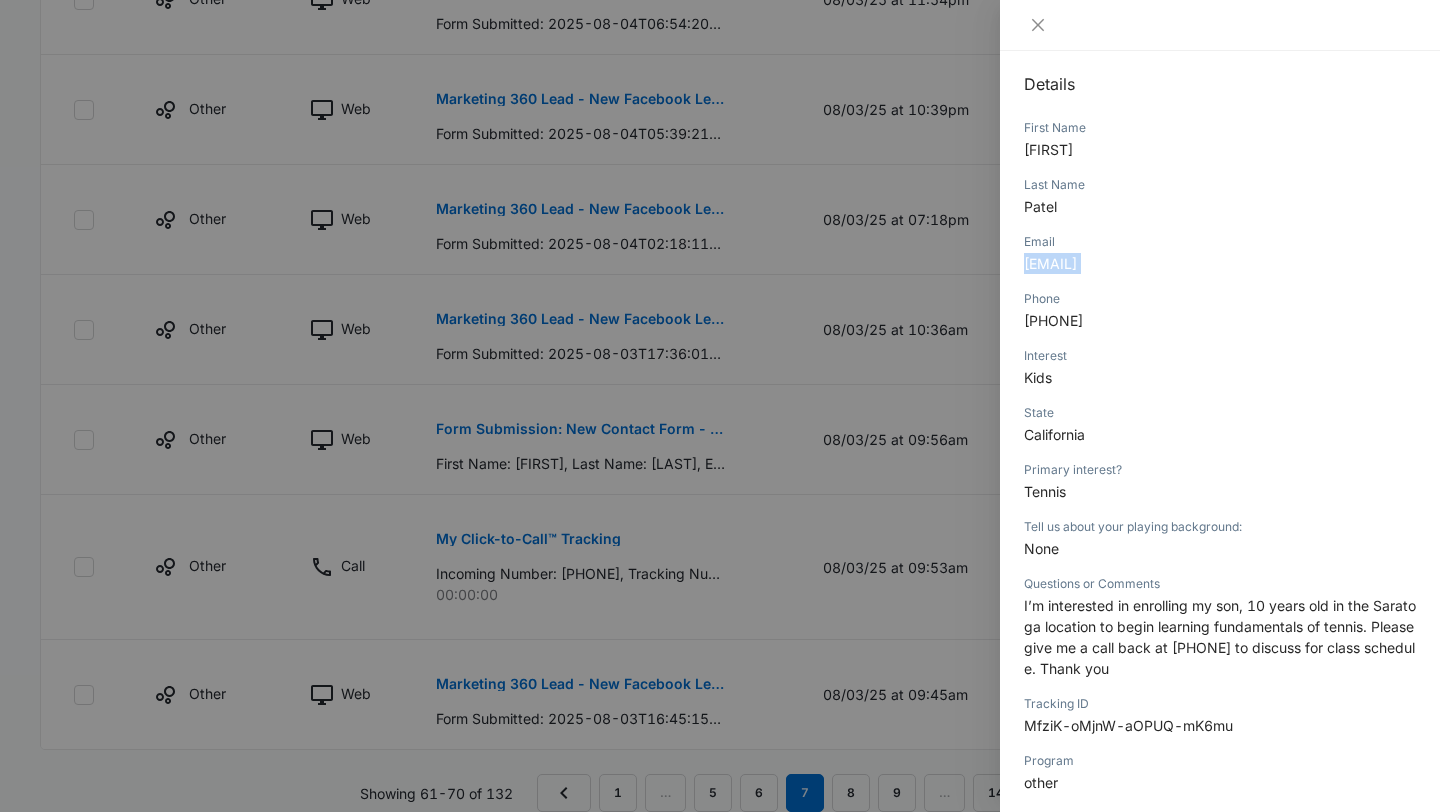 scroll, scrollTop: 0, scrollLeft: 0, axis: both 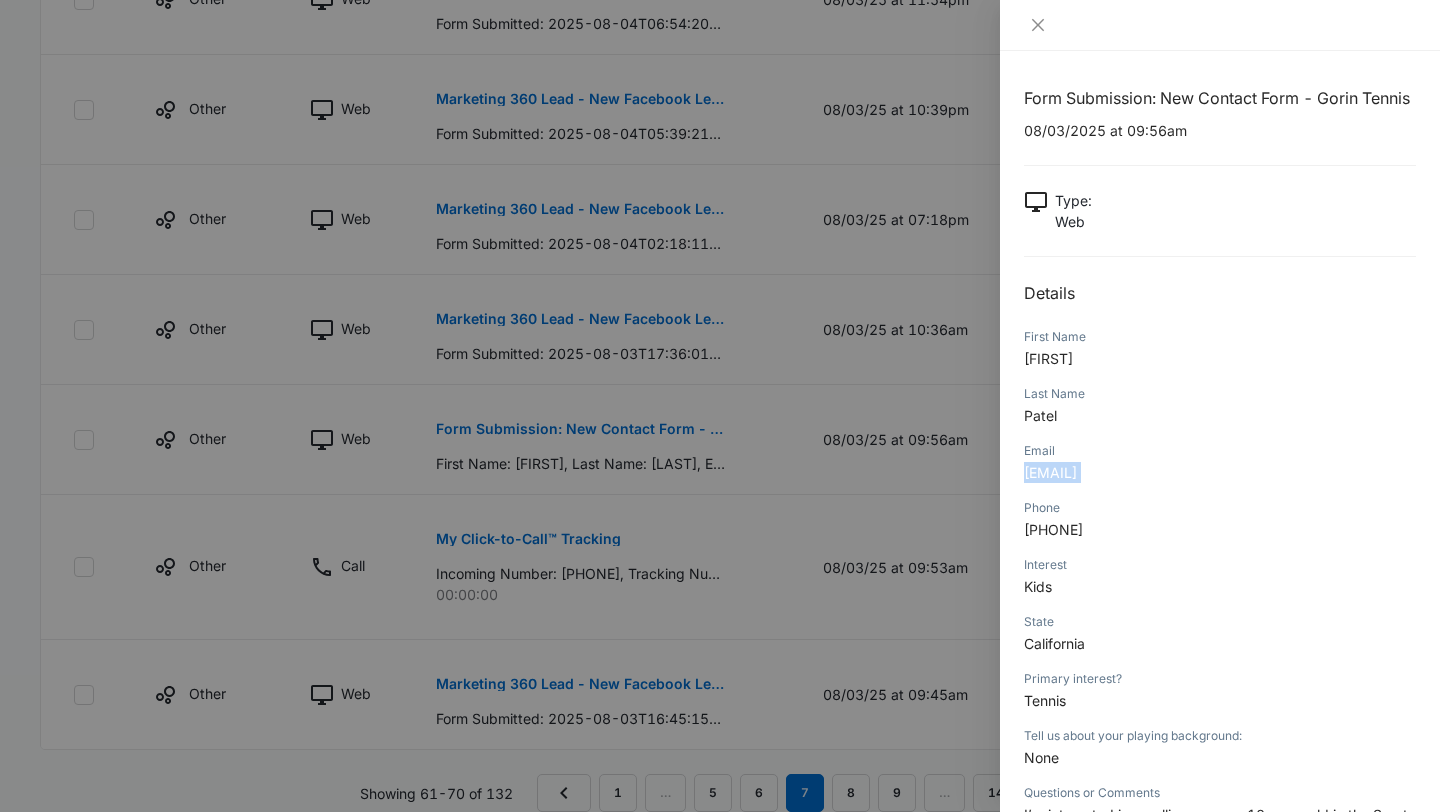 copy on "[EMAIL]" 